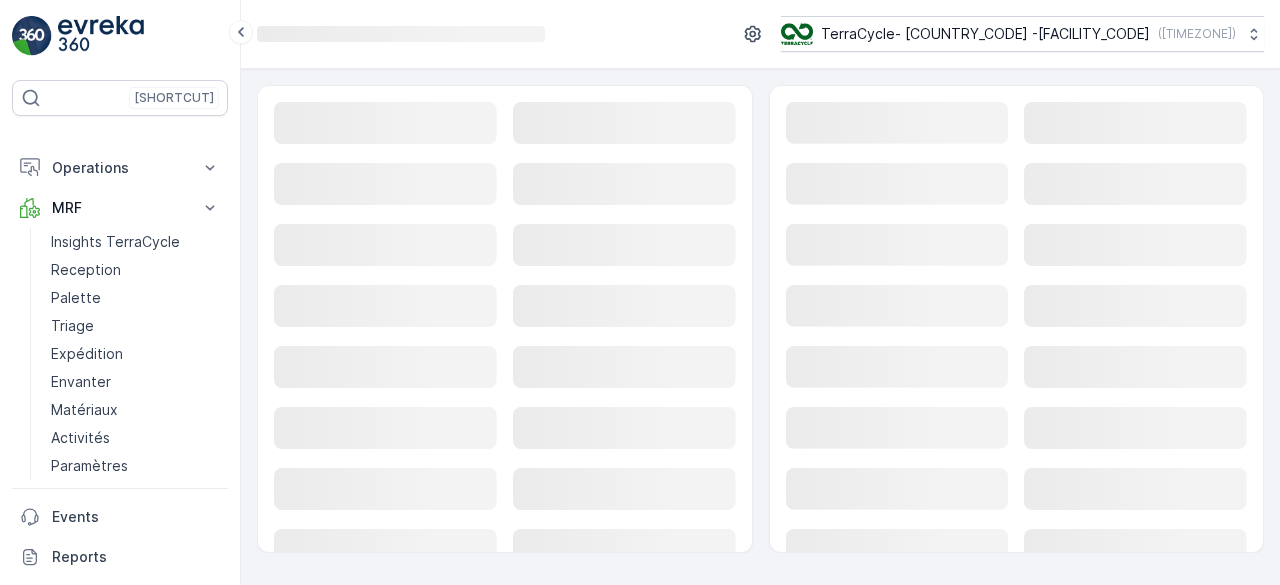 scroll, scrollTop: 0, scrollLeft: 0, axis: both 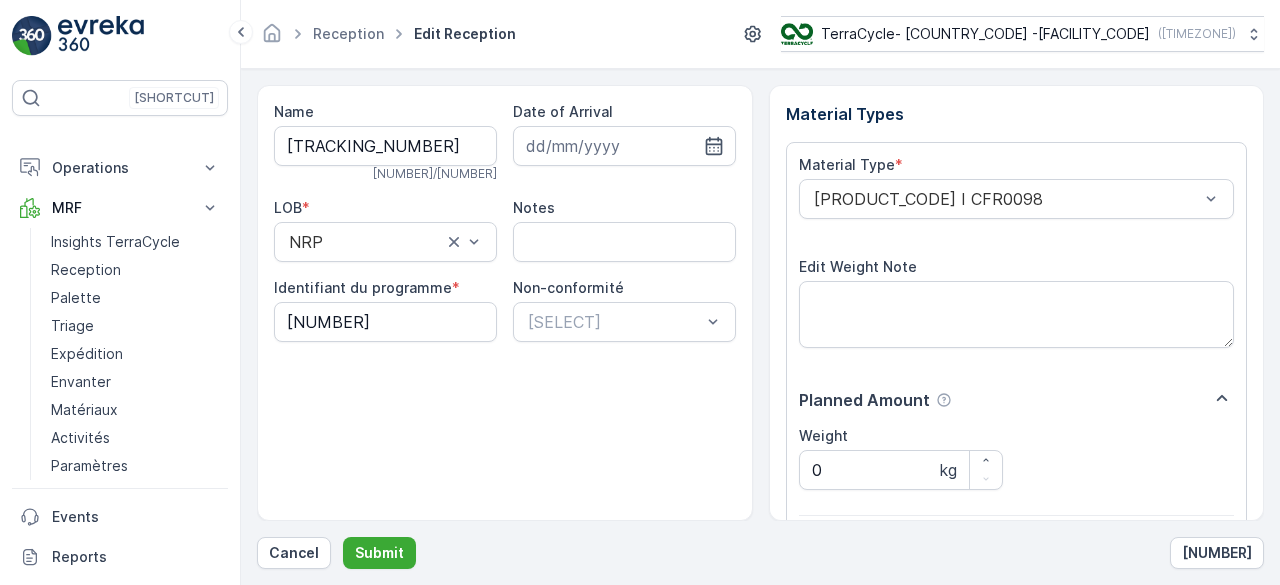 click on "Submit" at bounding box center (379, 553) 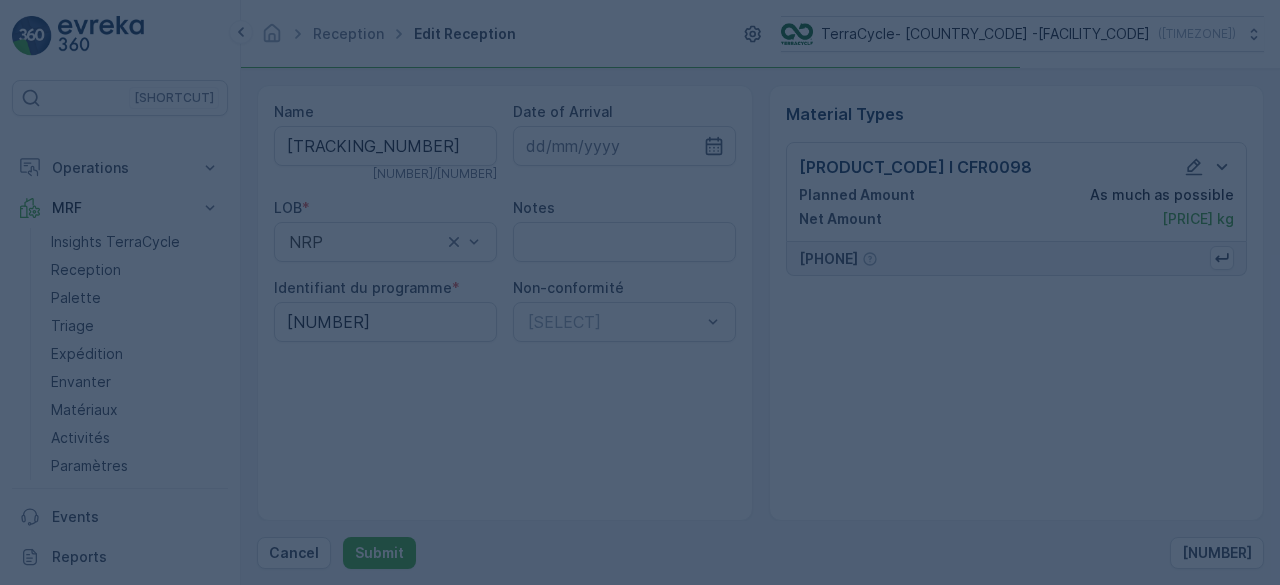 scroll, scrollTop: 0, scrollLeft: 0, axis: both 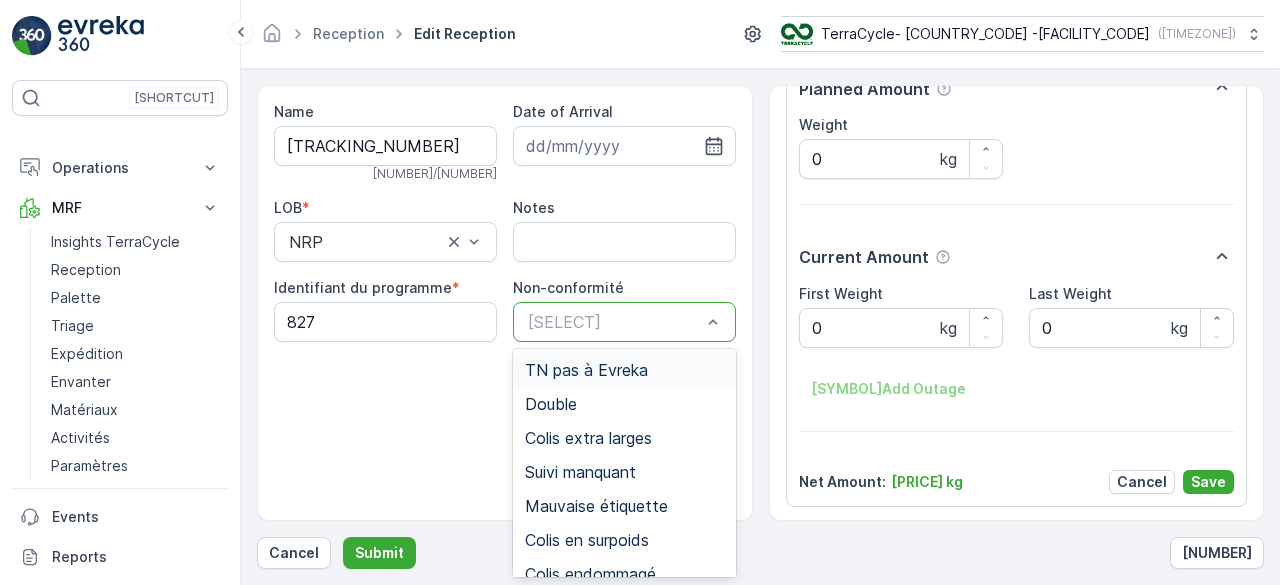 click at bounding box center [614, 322] 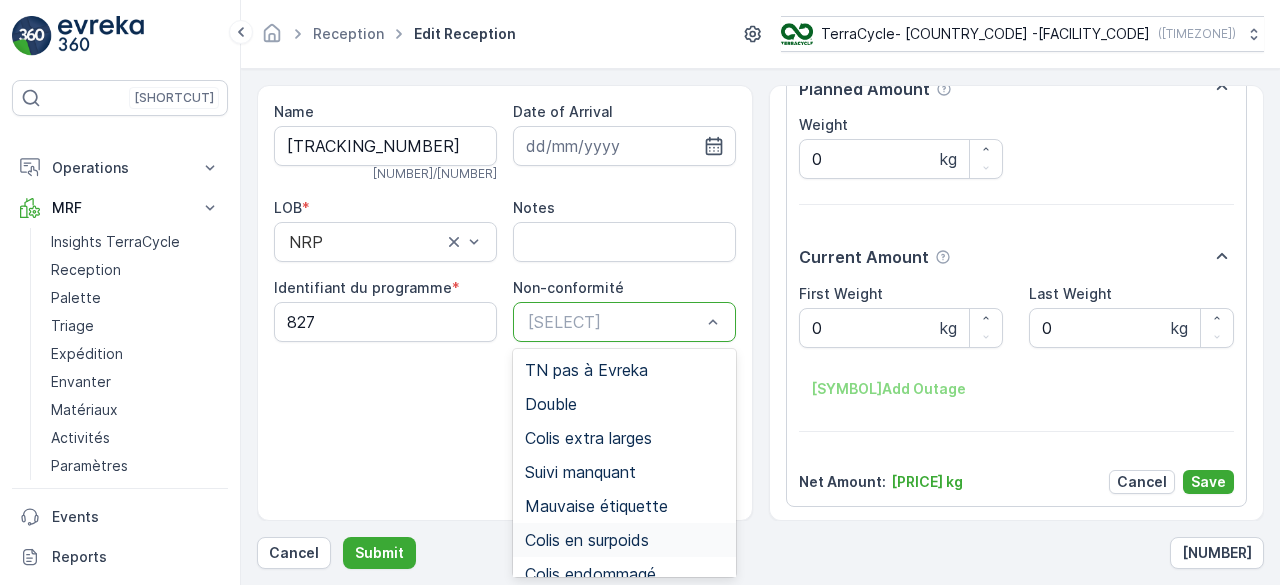 click on "Colis en surpoids" at bounding box center (587, 540) 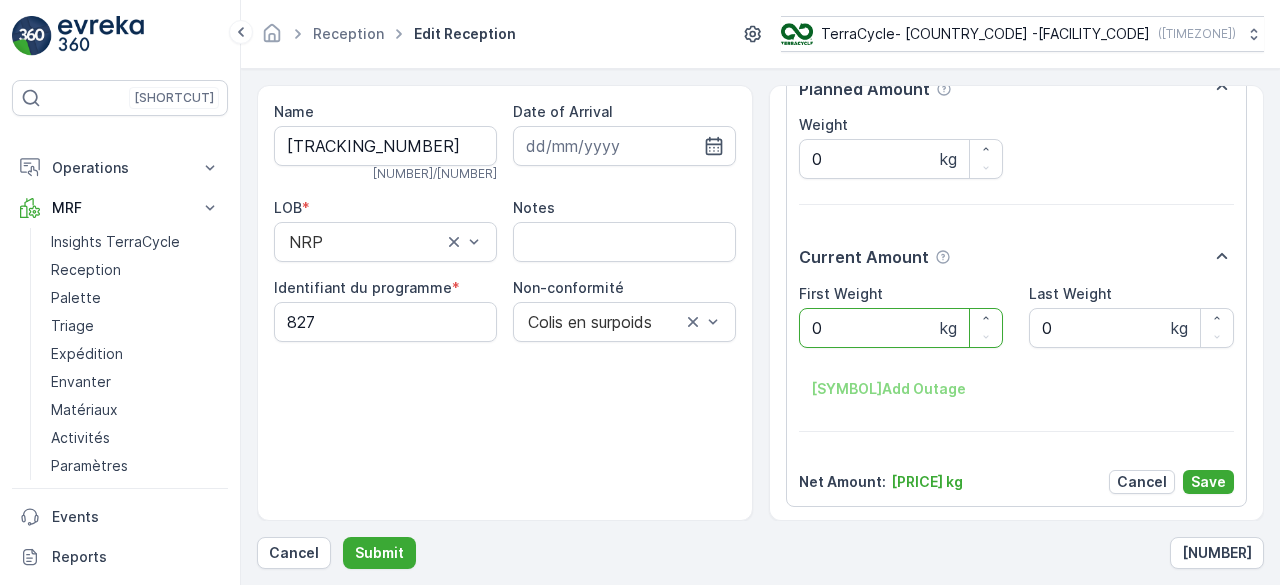 click on "0" at bounding box center [901, 328] 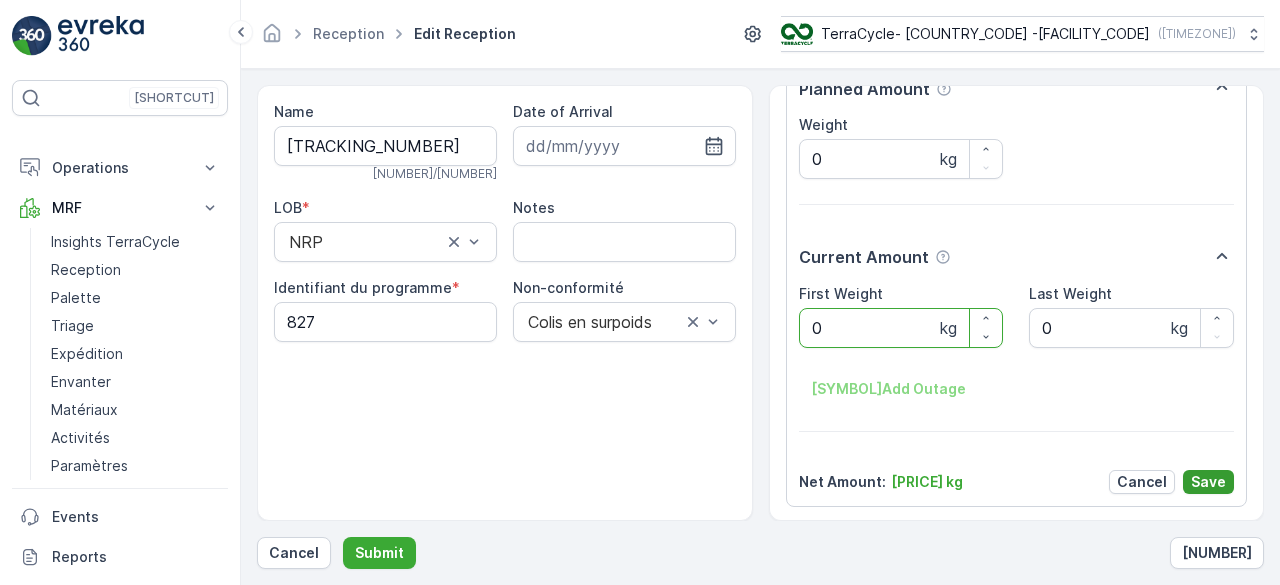type on "[PRICE]" 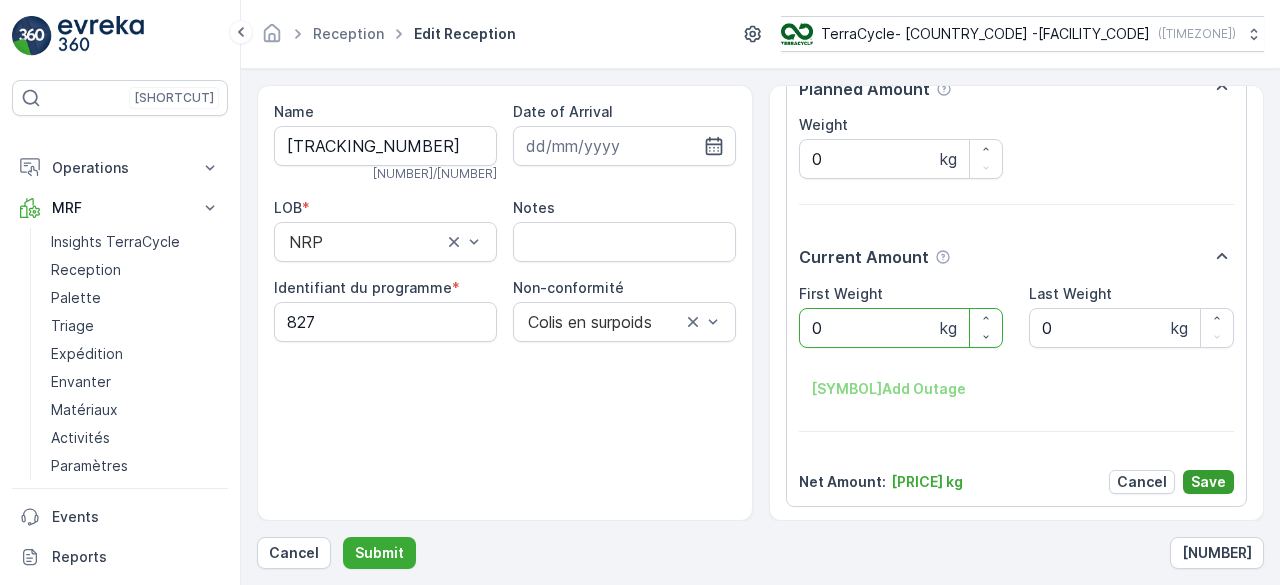 click on "Save" at bounding box center [1208, 482] 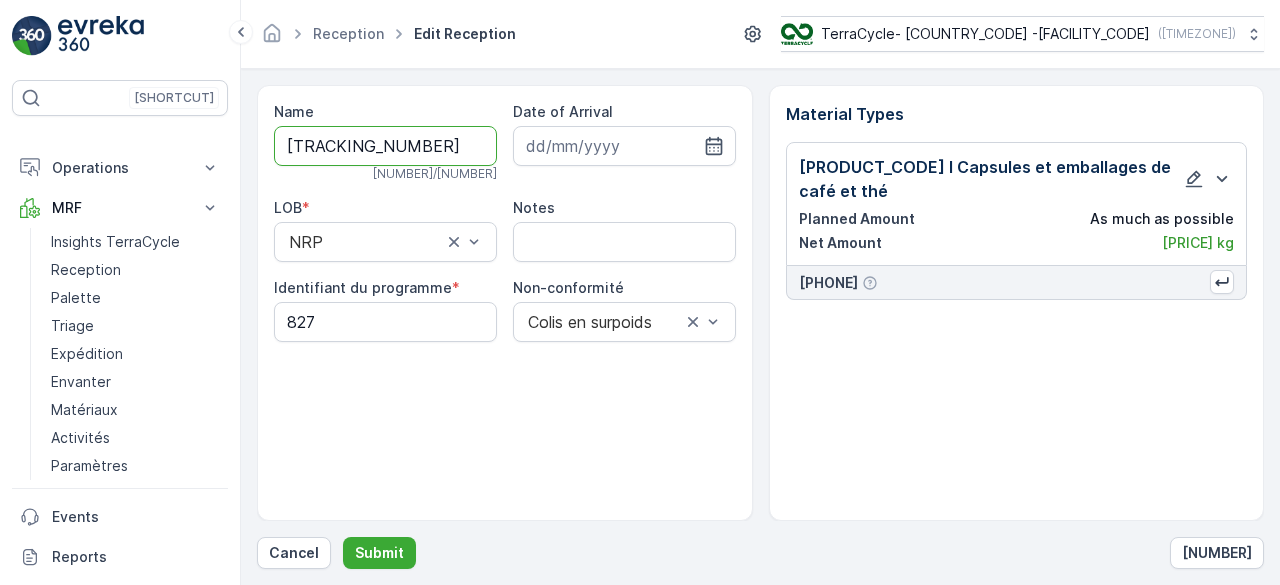 scroll, scrollTop: 0, scrollLeft: 0, axis: both 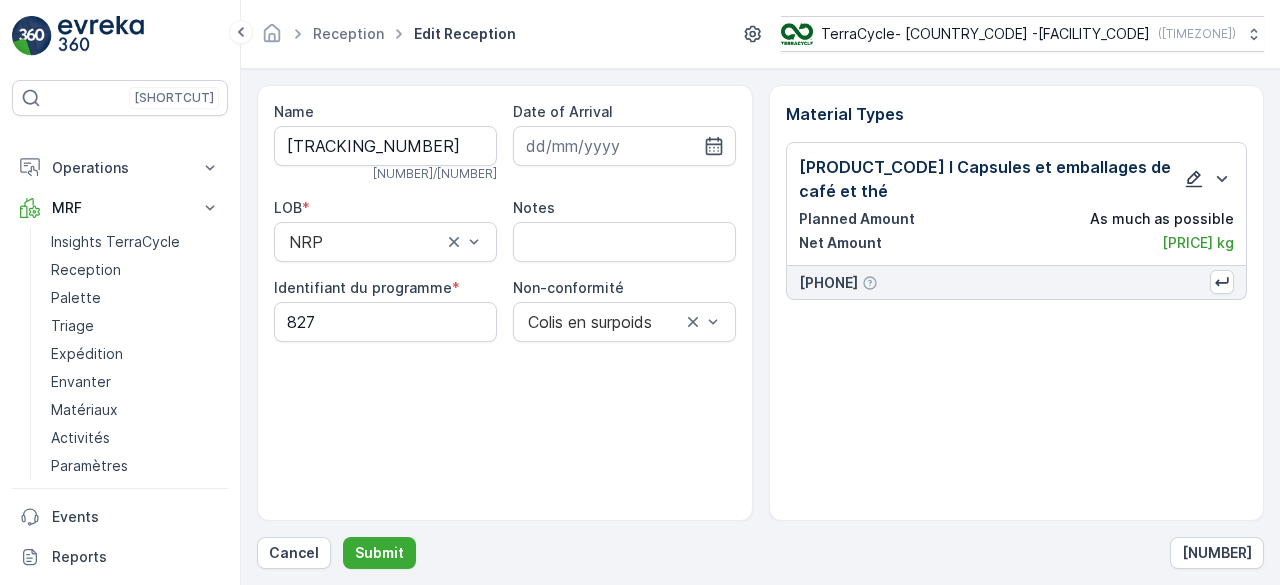 click at bounding box center (1194, 179) 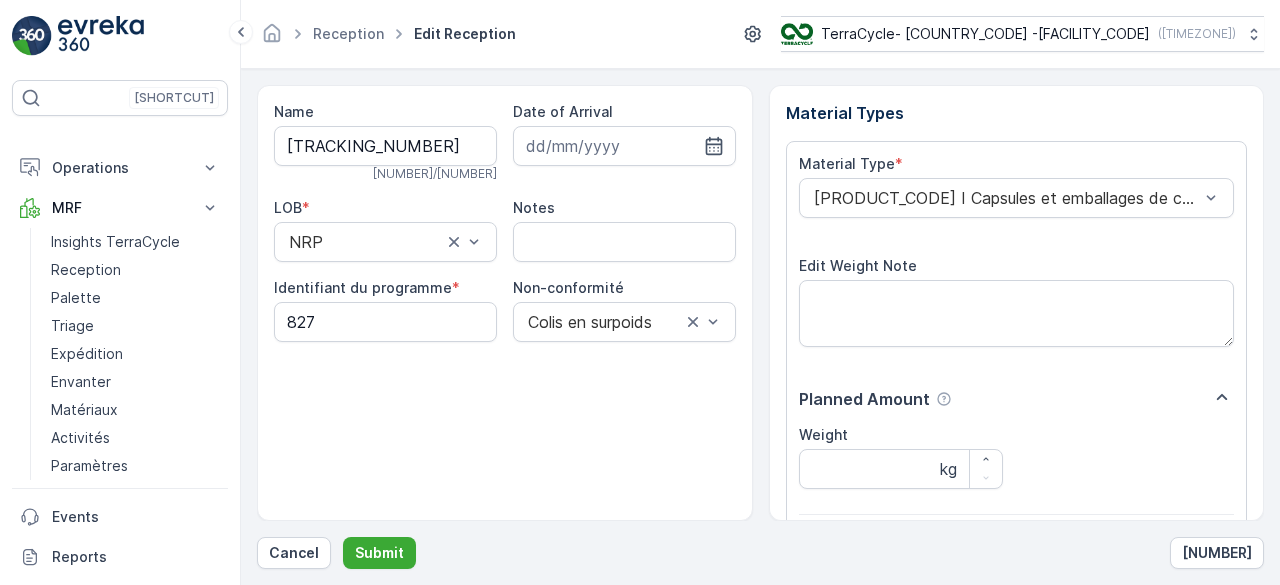 scroll, scrollTop: 311, scrollLeft: 0, axis: vertical 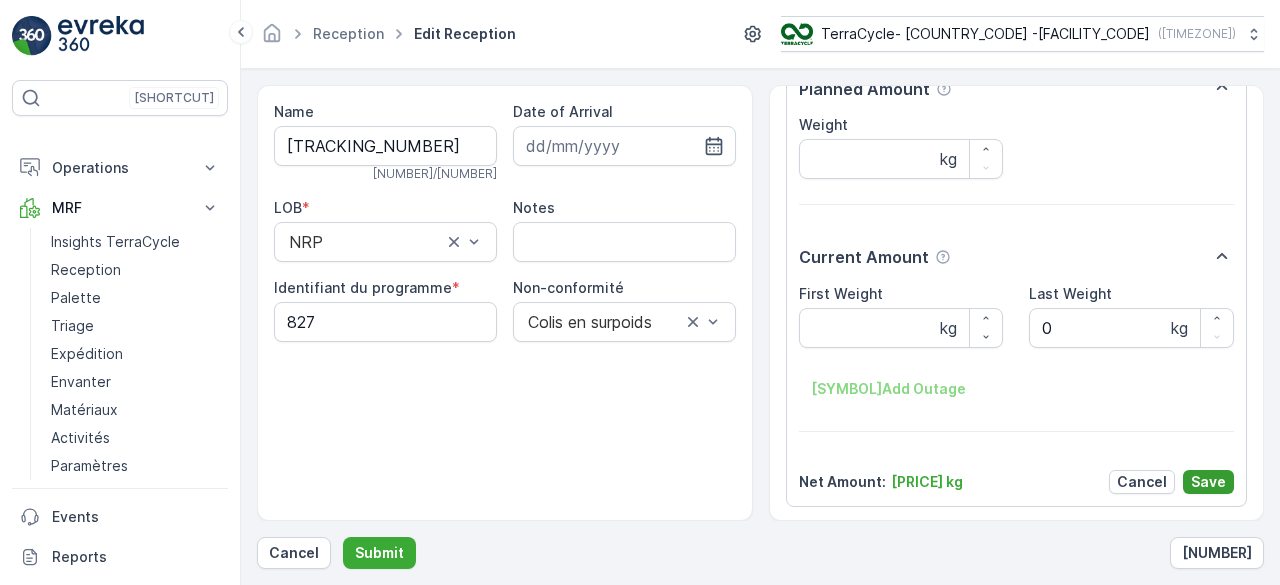 click on "Save" at bounding box center (1208, 482) 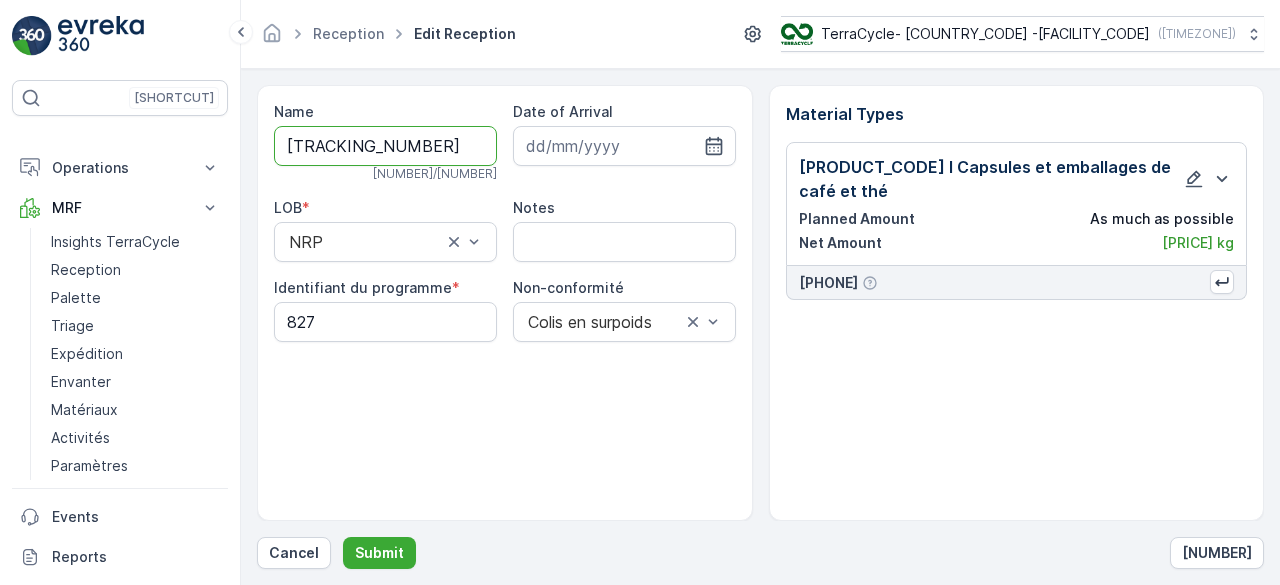 scroll, scrollTop: 0, scrollLeft: 0, axis: both 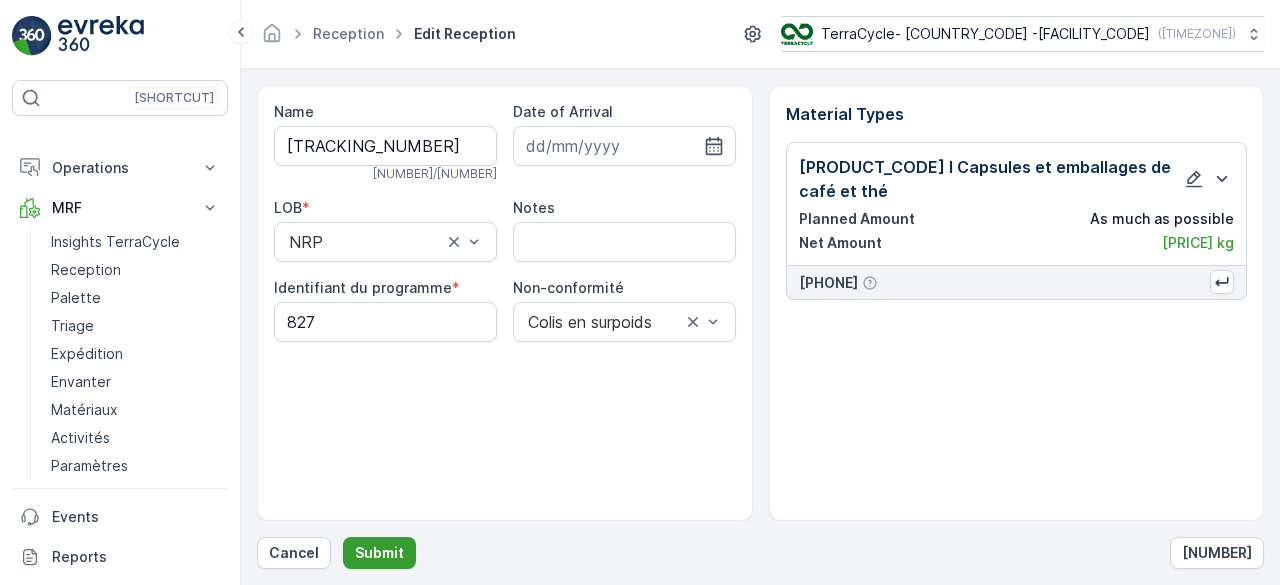 click on "Submit" at bounding box center [379, 553] 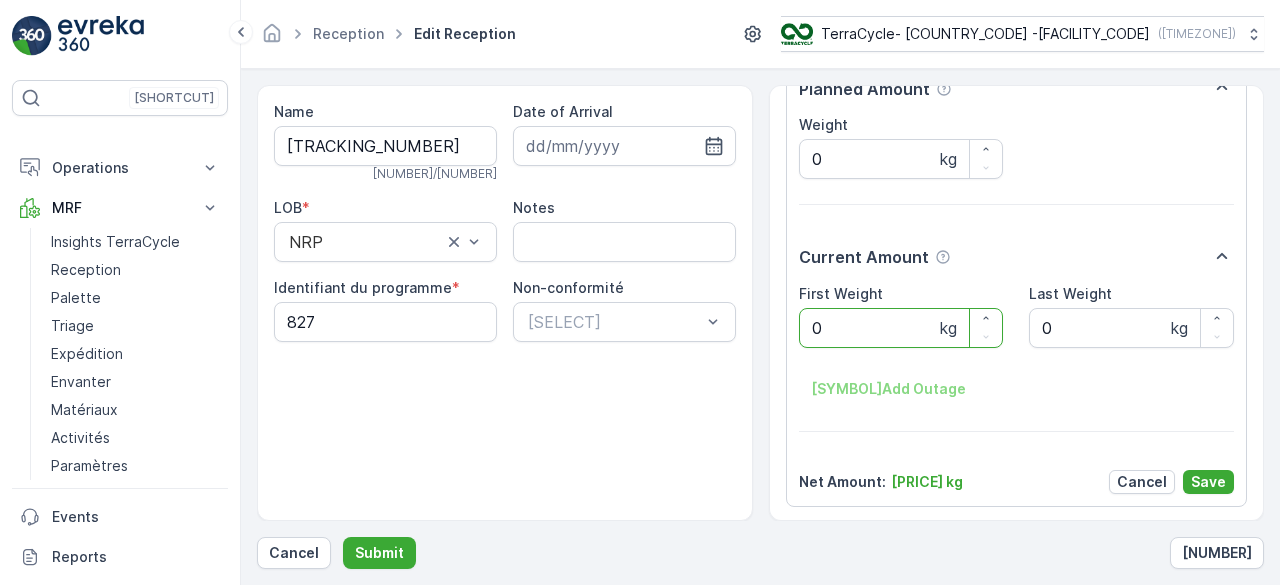 scroll, scrollTop: 0, scrollLeft: 0, axis: both 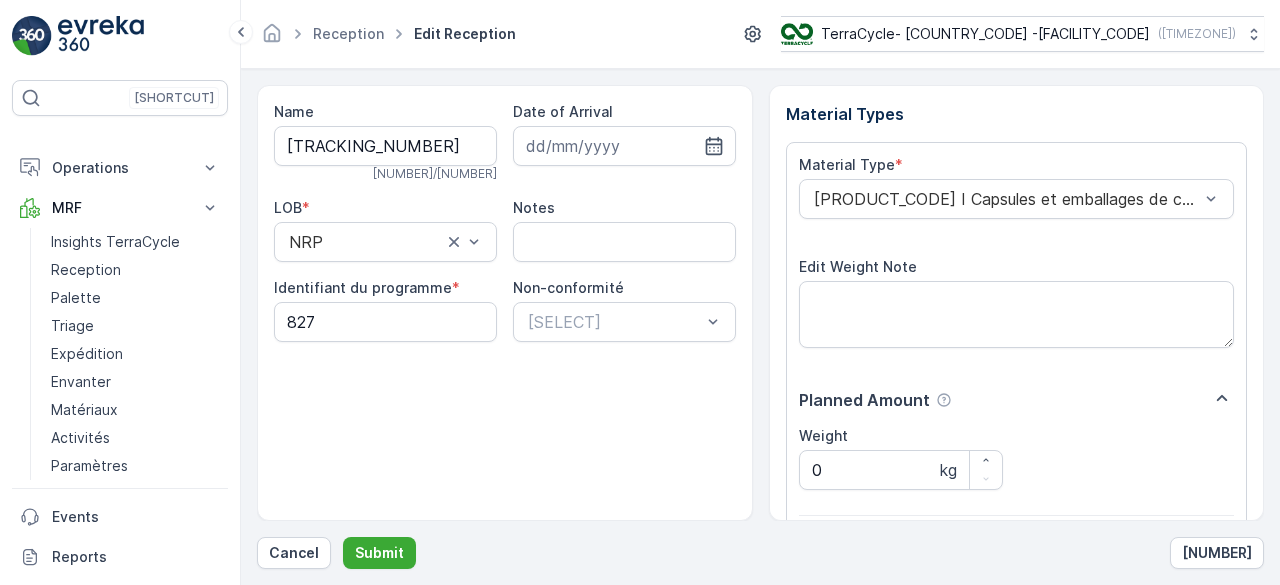 click on "Submit" at bounding box center [379, 553] 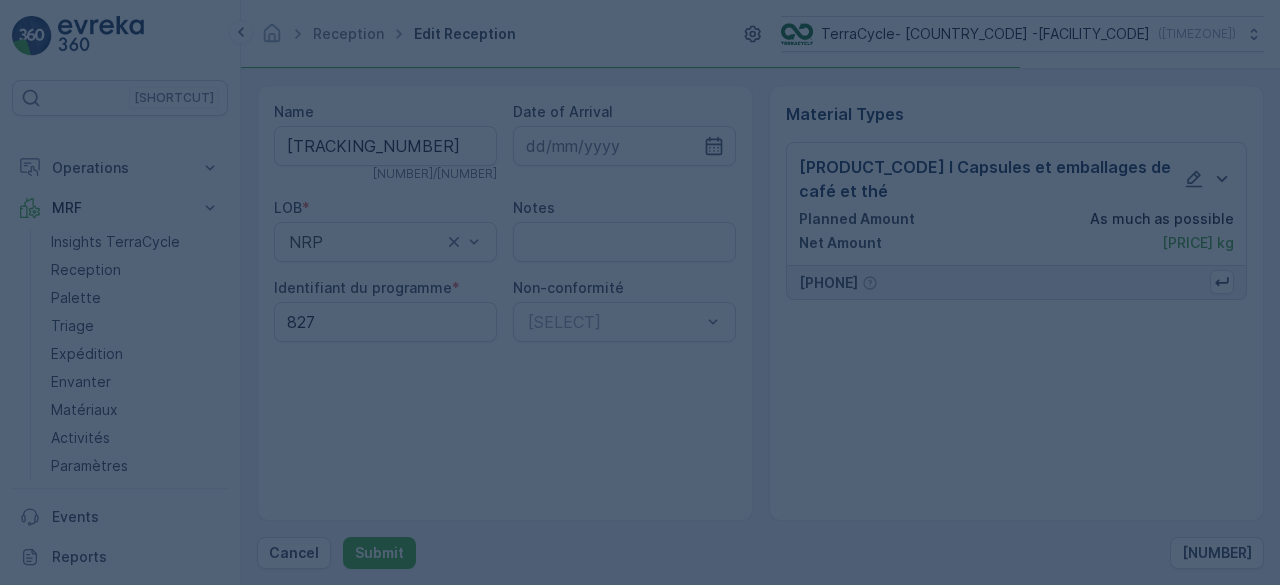 scroll, scrollTop: 0, scrollLeft: 0, axis: both 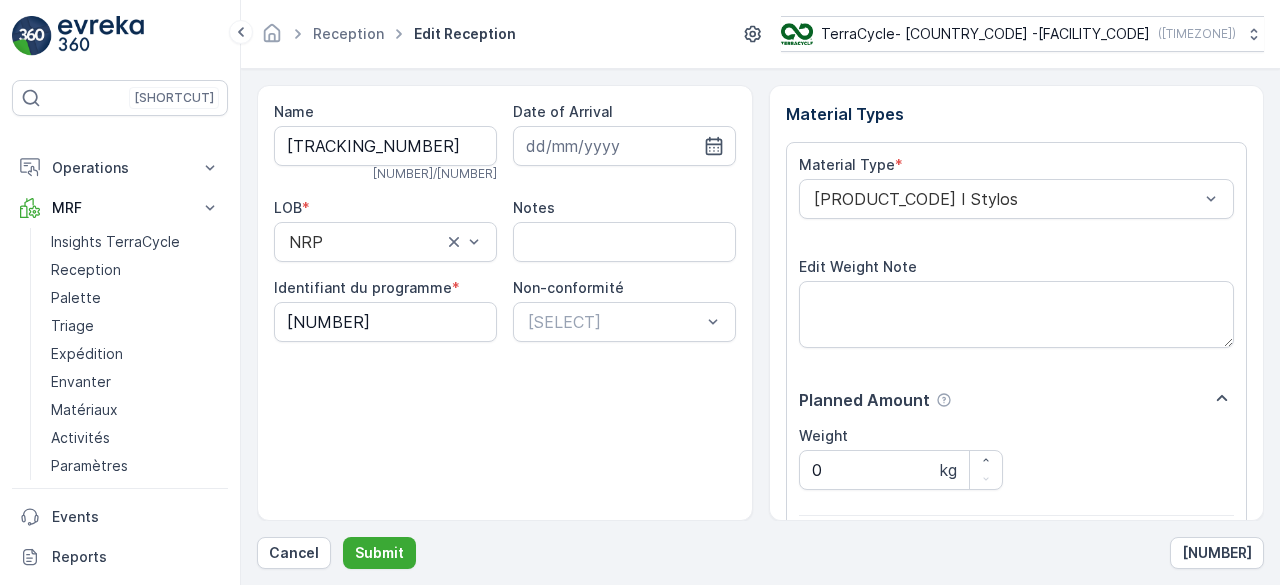 click on "Submit" at bounding box center (379, 553) 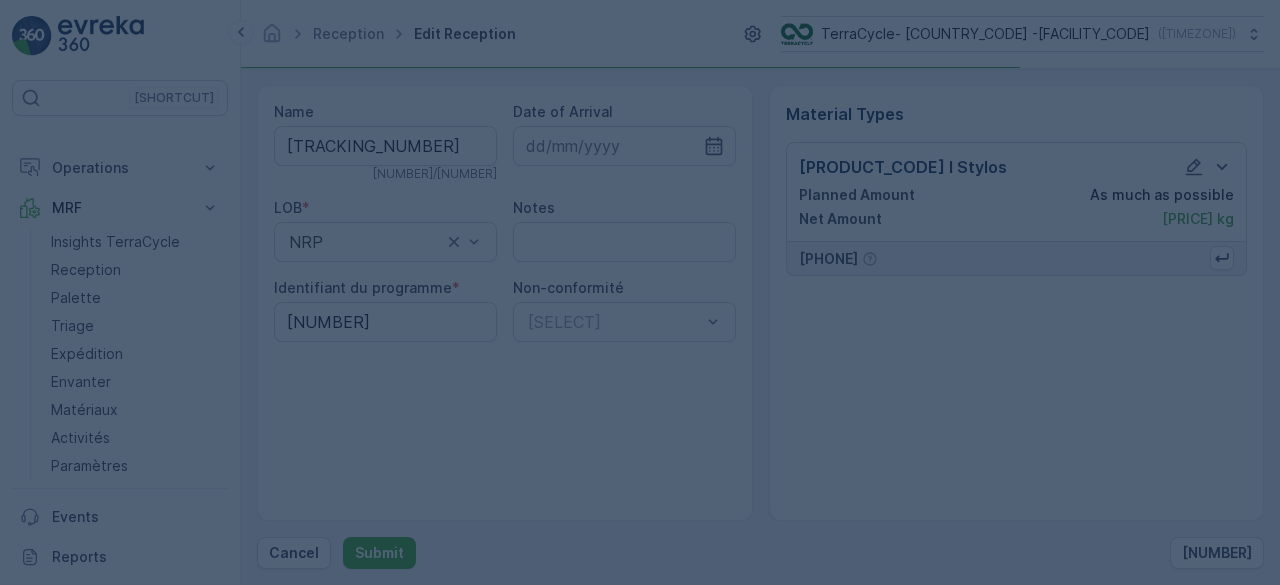 scroll, scrollTop: 0, scrollLeft: 0, axis: both 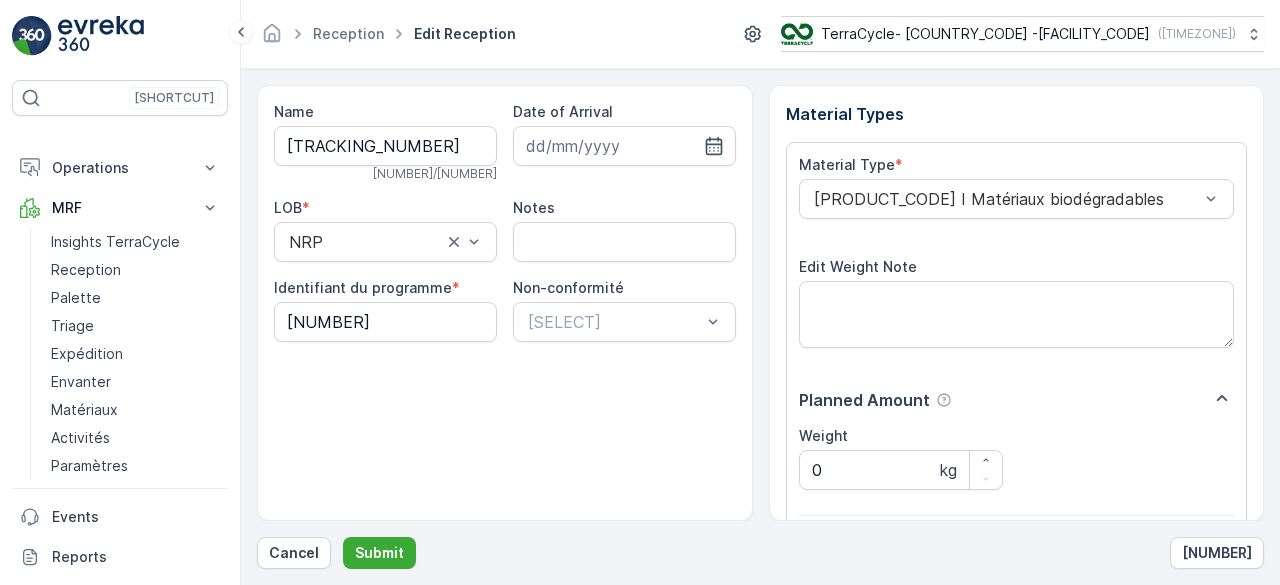 click on "Submit" at bounding box center [379, 553] 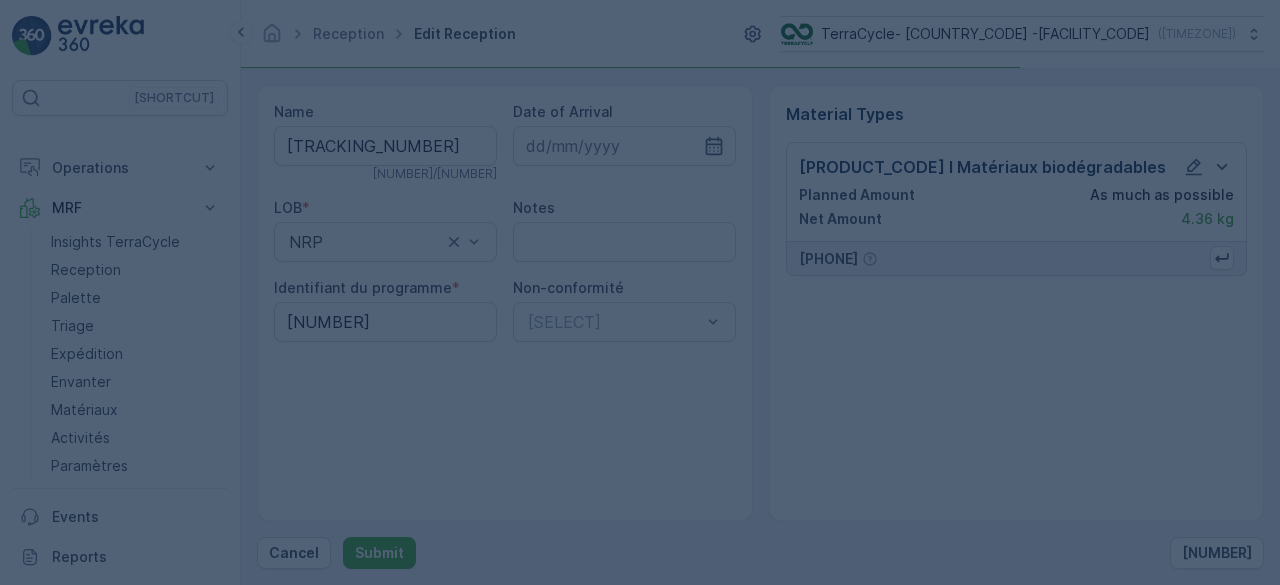 scroll, scrollTop: 0, scrollLeft: 0, axis: both 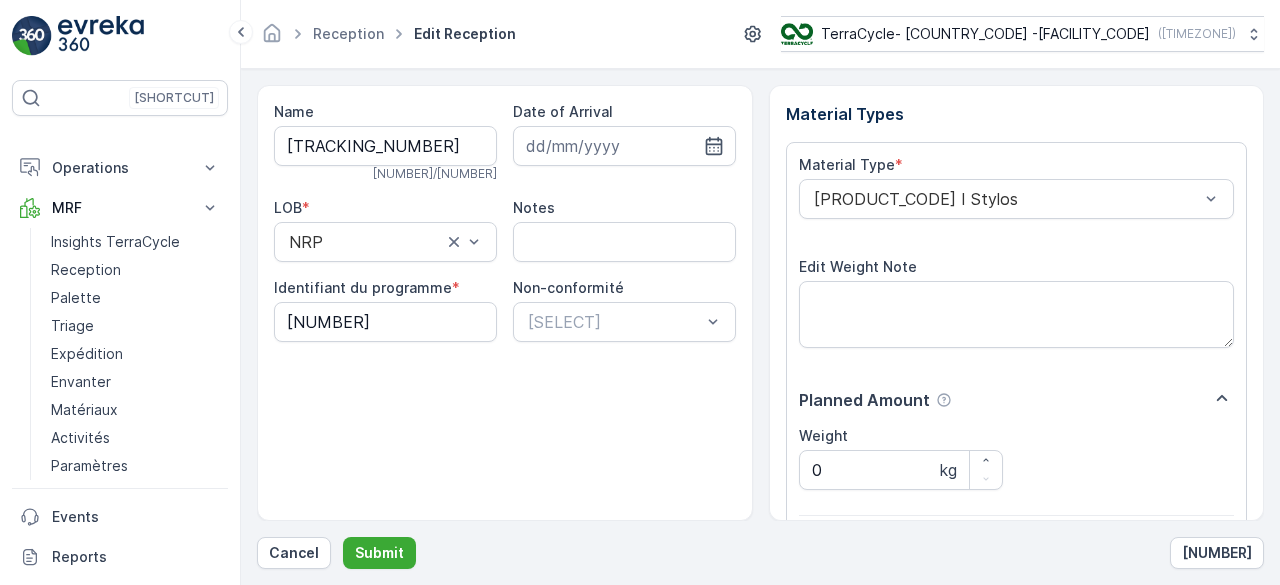 click on "Submit" at bounding box center (379, 553) 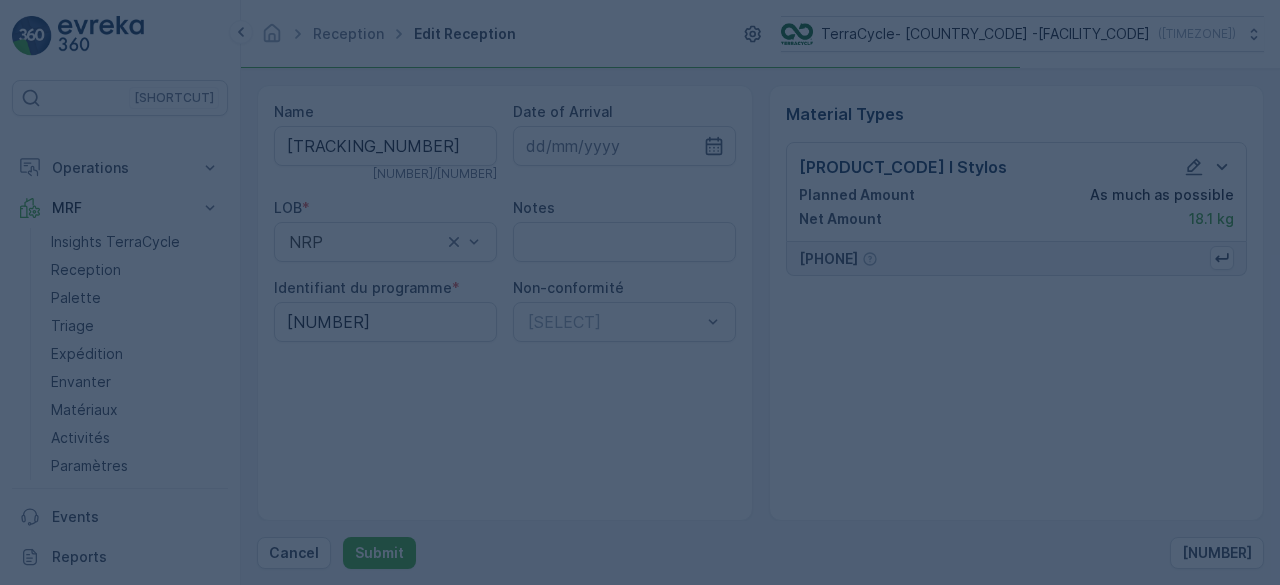 scroll, scrollTop: 0, scrollLeft: 0, axis: both 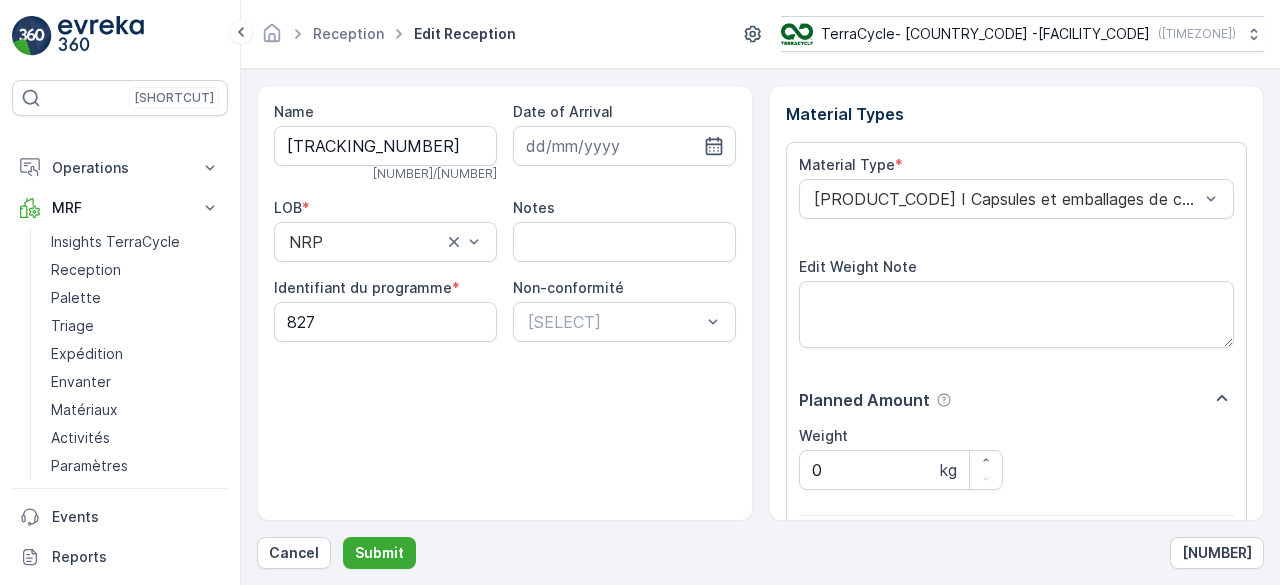click on "Submit" at bounding box center (379, 553) 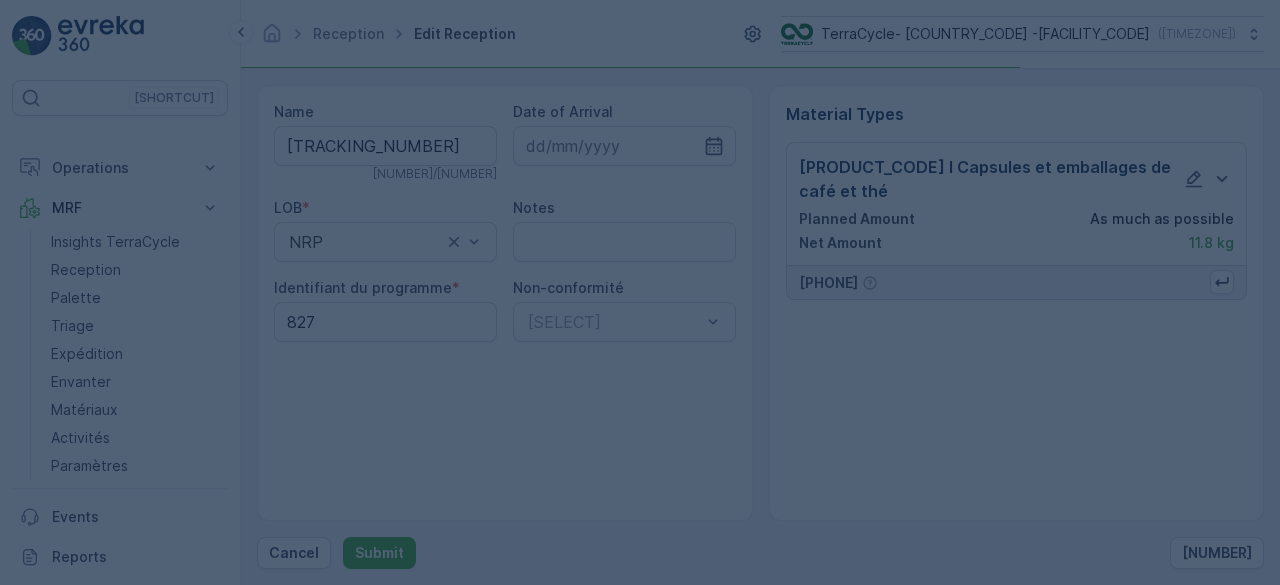 scroll, scrollTop: 0, scrollLeft: 0, axis: both 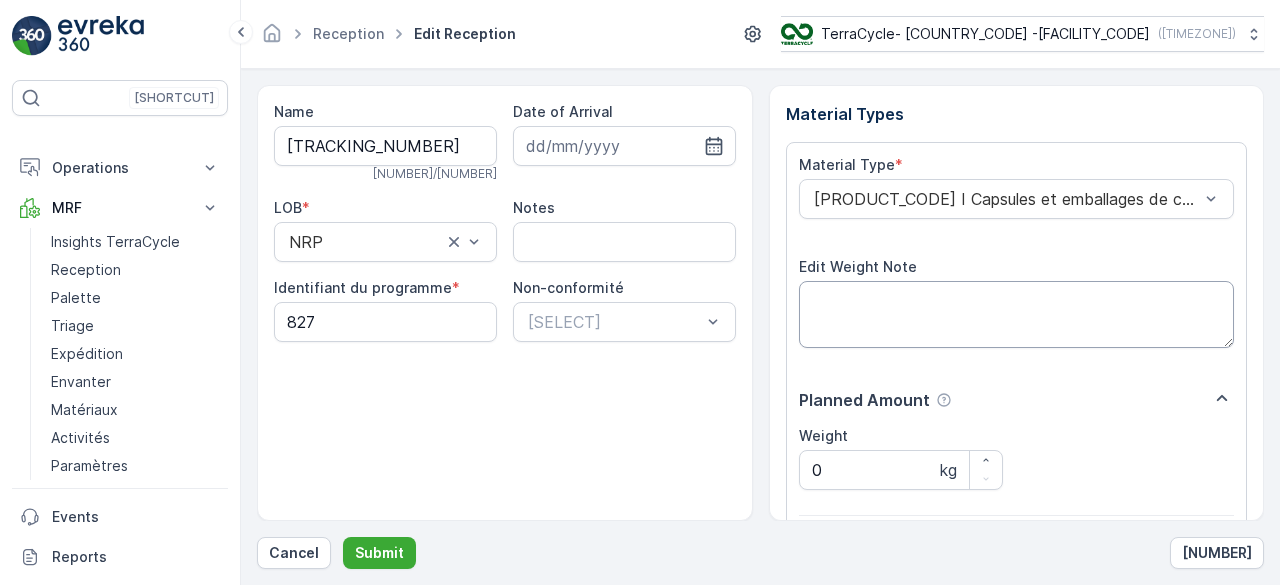click on "Submit" at bounding box center [379, 553] 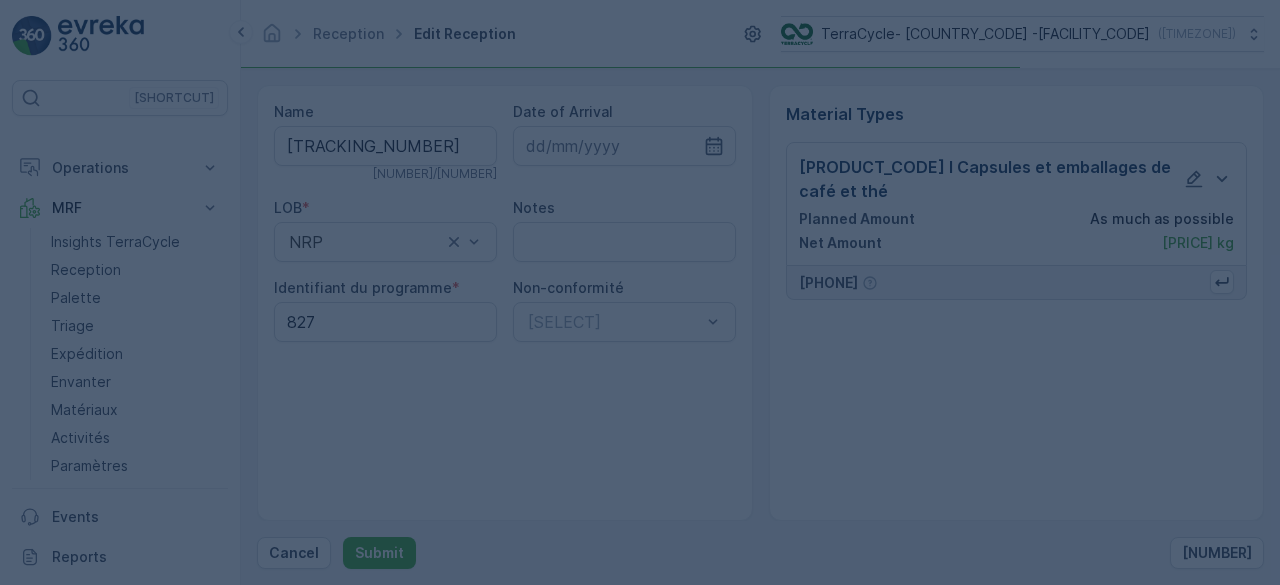 scroll, scrollTop: 0, scrollLeft: 0, axis: both 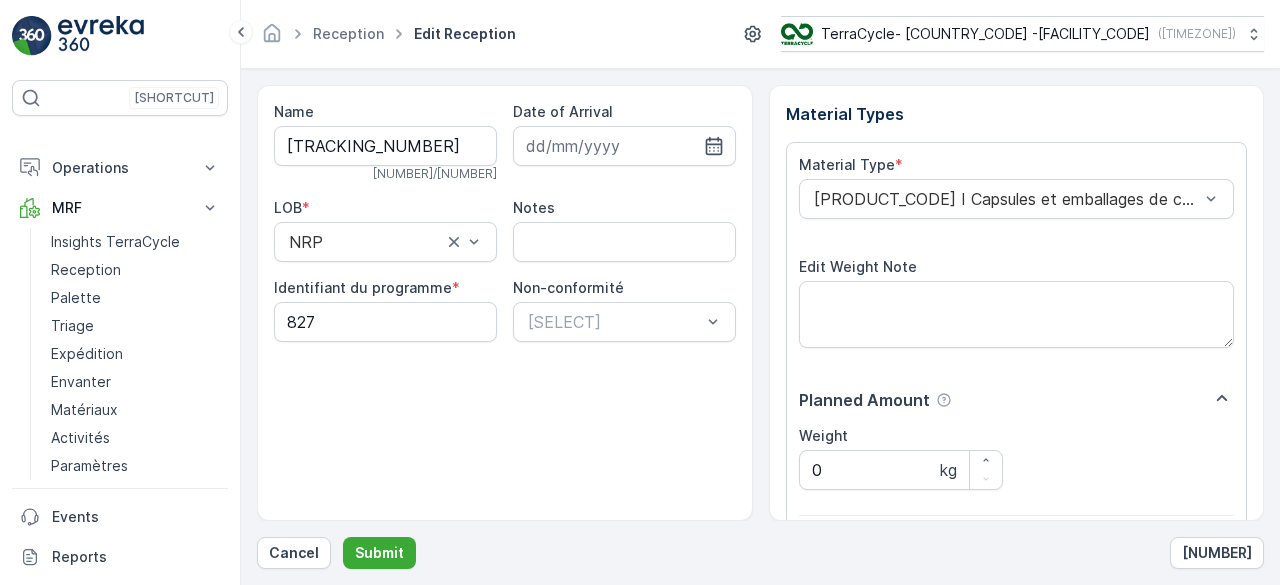 click on "Submit" at bounding box center (379, 553) 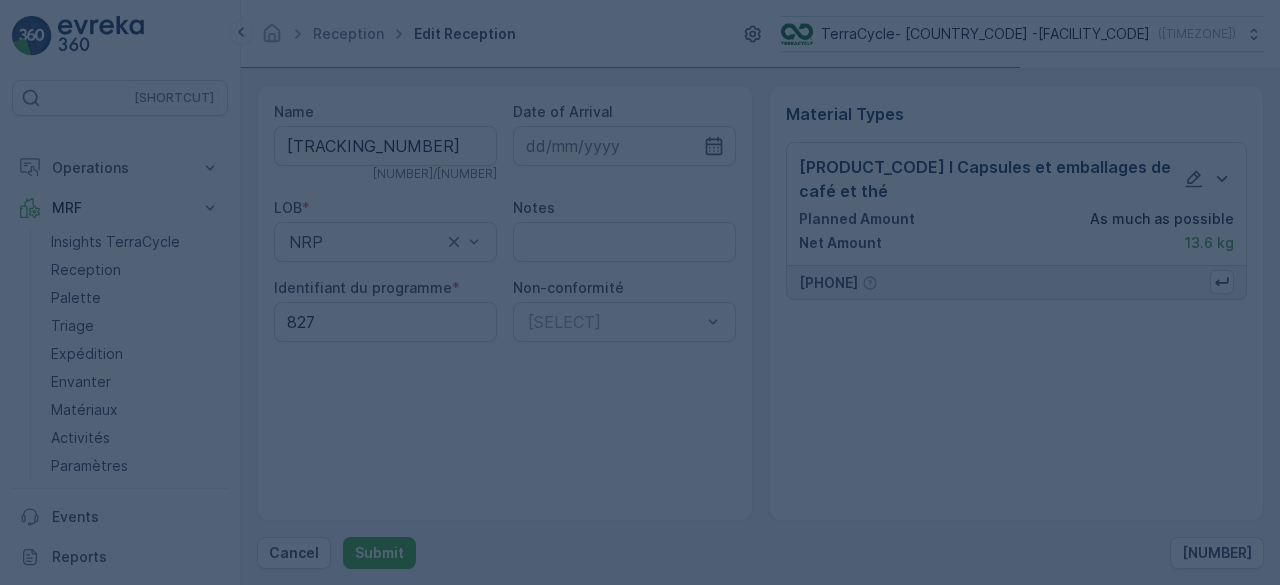 scroll, scrollTop: 0, scrollLeft: 0, axis: both 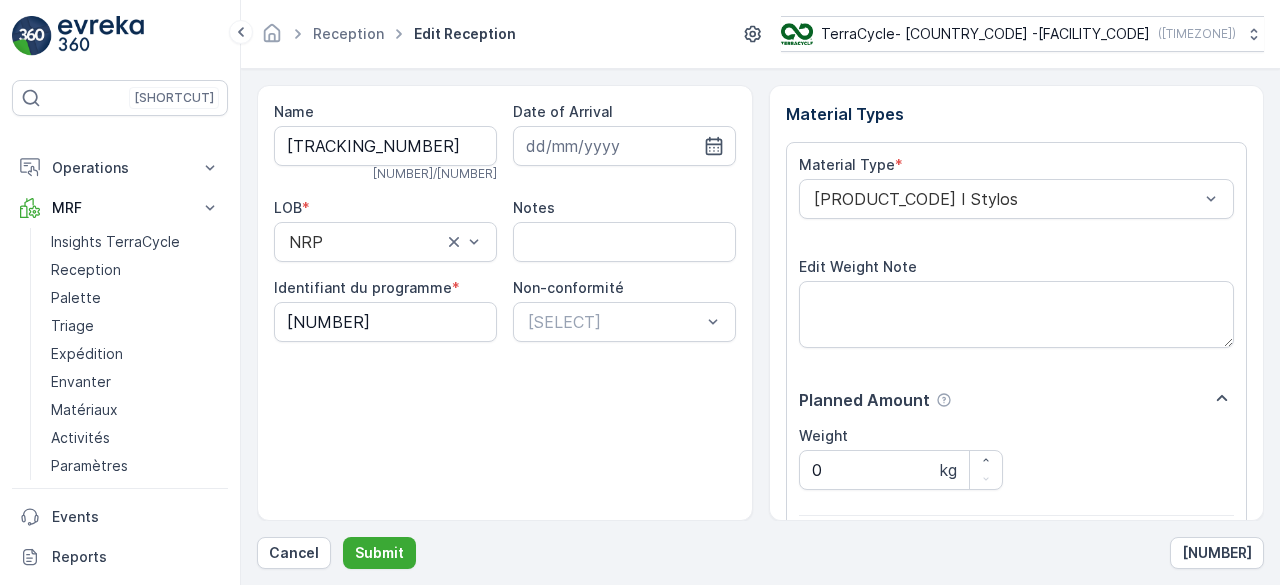 click on "Submit" at bounding box center (379, 553) 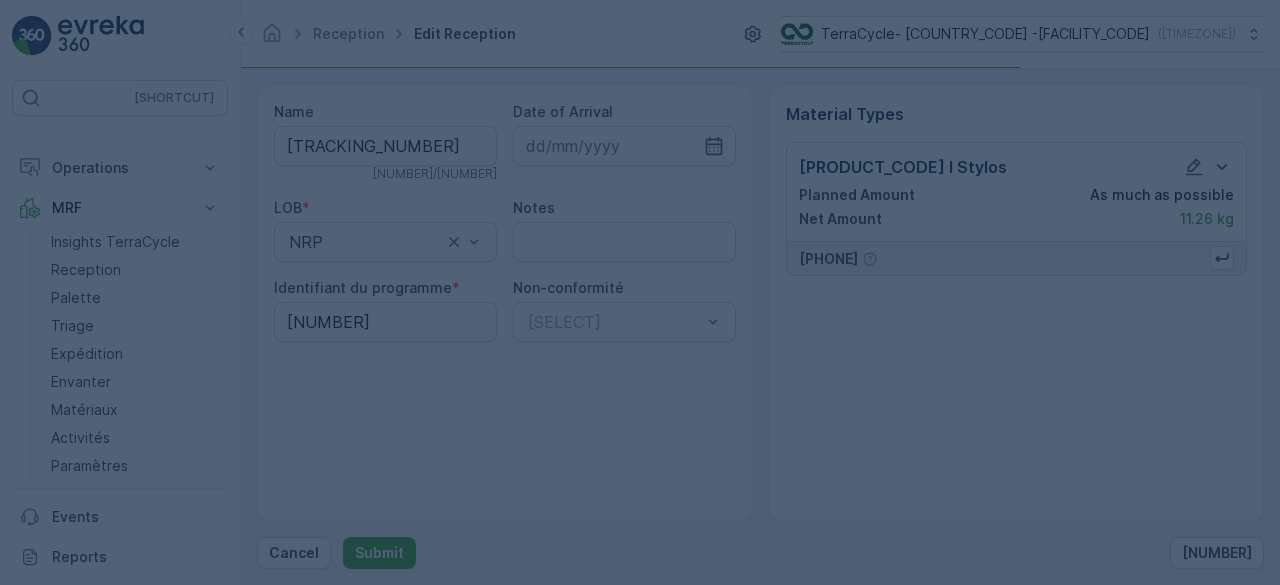 scroll, scrollTop: 0, scrollLeft: 0, axis: both 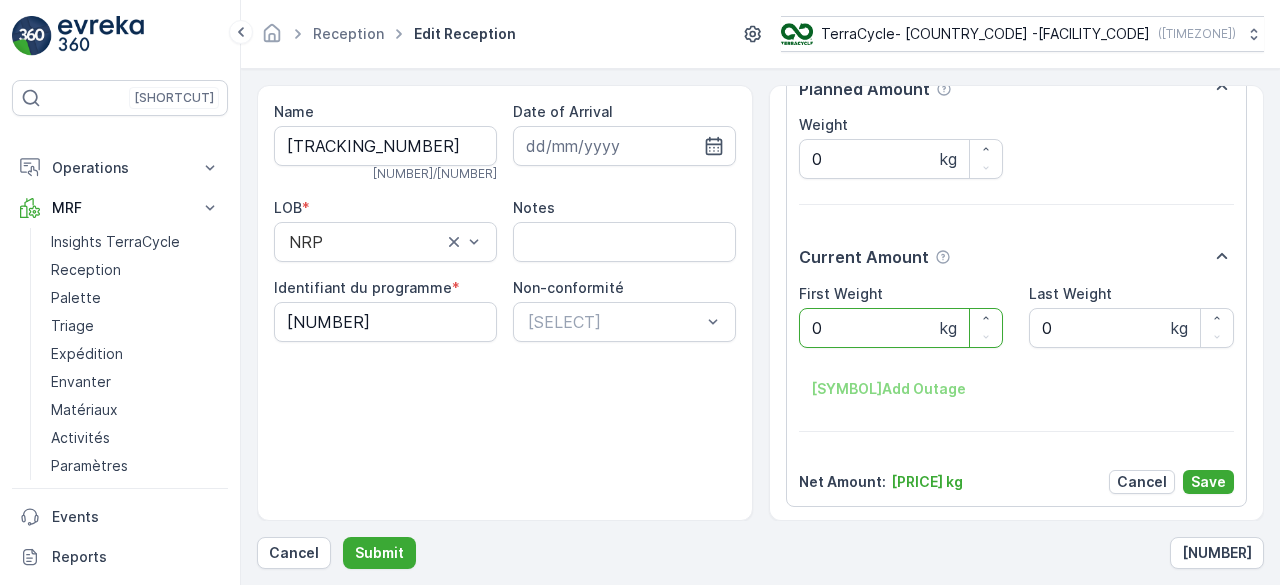 click on "Submit" at bounding box center (379, 553) 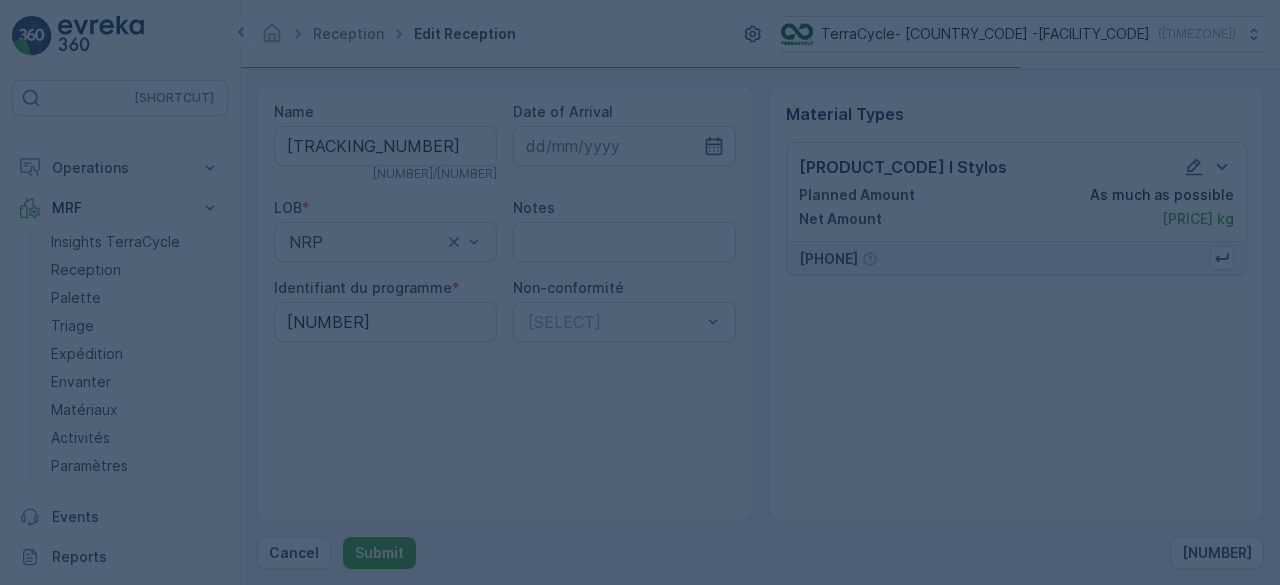 scroll, scrollTop: 0, scrollLeft: 0, axis: both 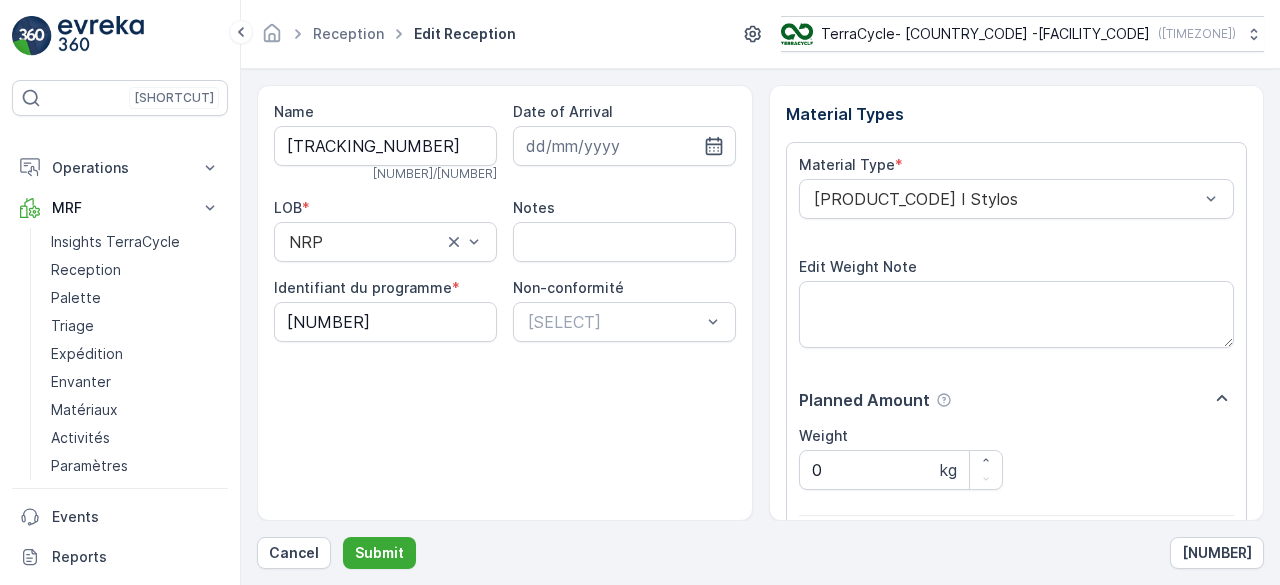 click on "Submit" at bounding box center [379, 553] 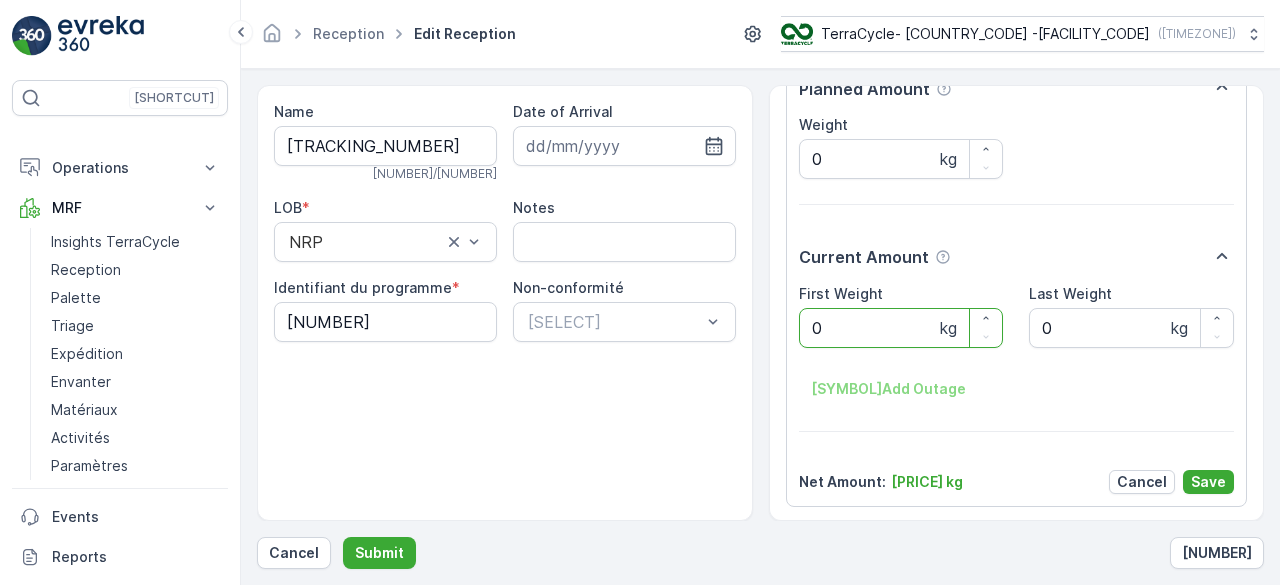 scroll, scrollTop: 0, scrollLeft: 0, axis: both 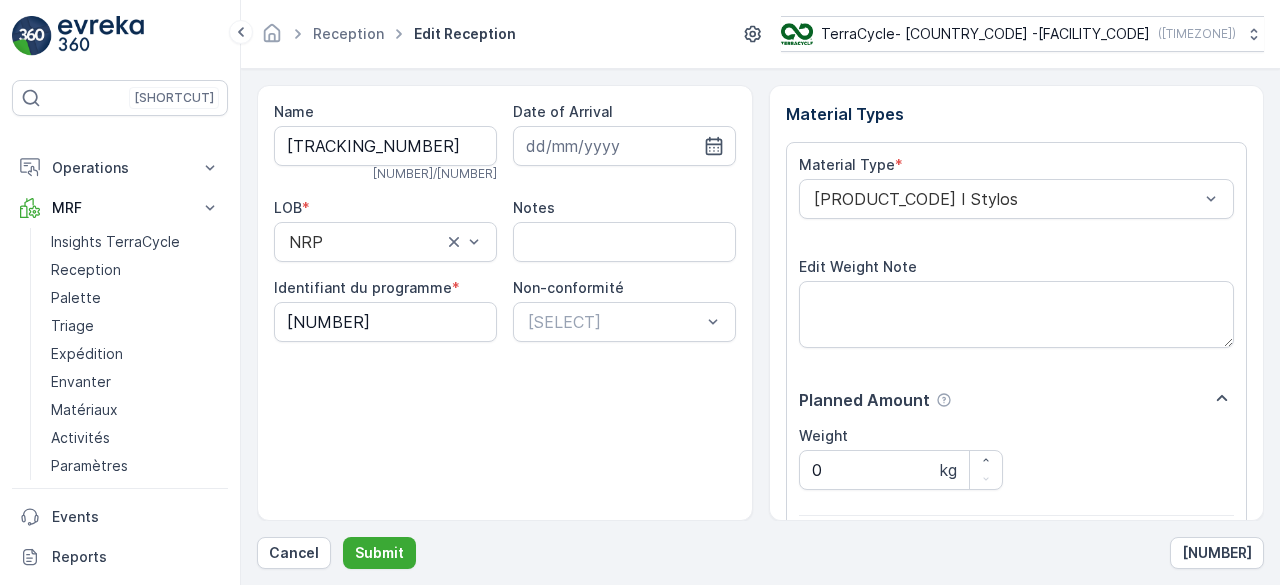 click on "Submit" at bounding box center (379, 553) 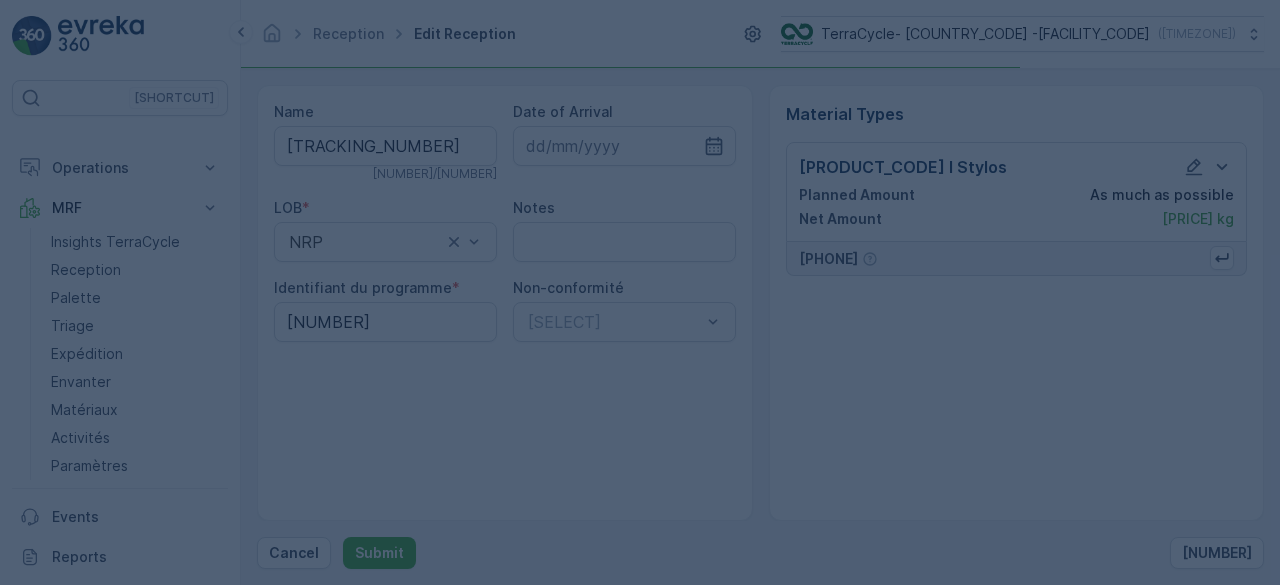 scroll, scrollTop: 0, scrollLeft: 0, axis: both 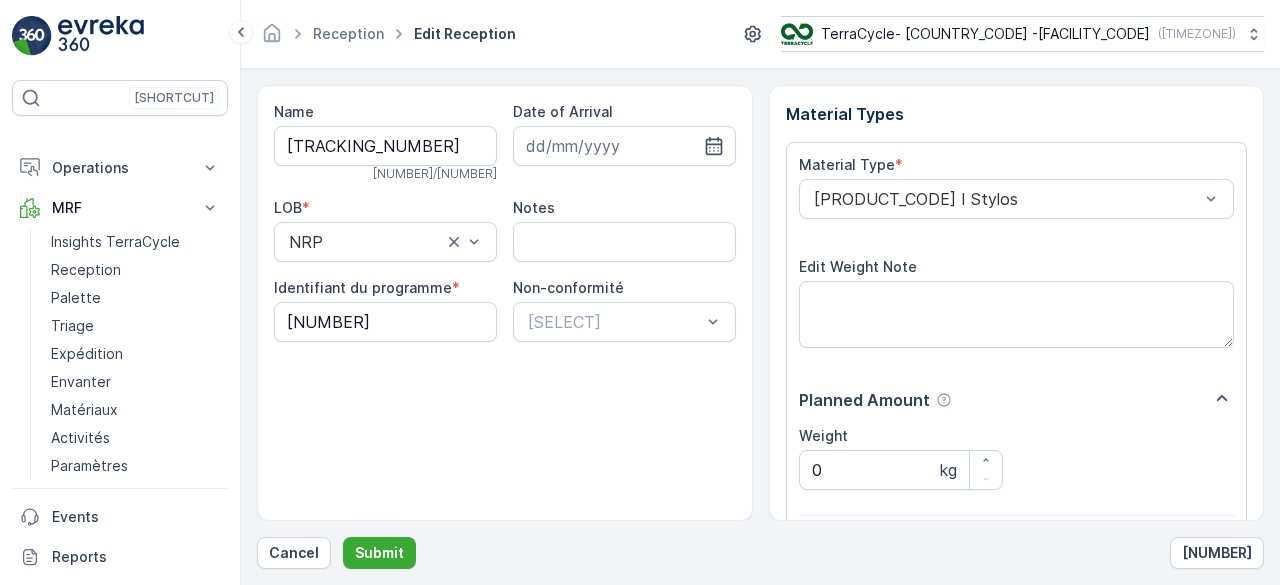 click on "Submit" at bounding box center (379, 553) 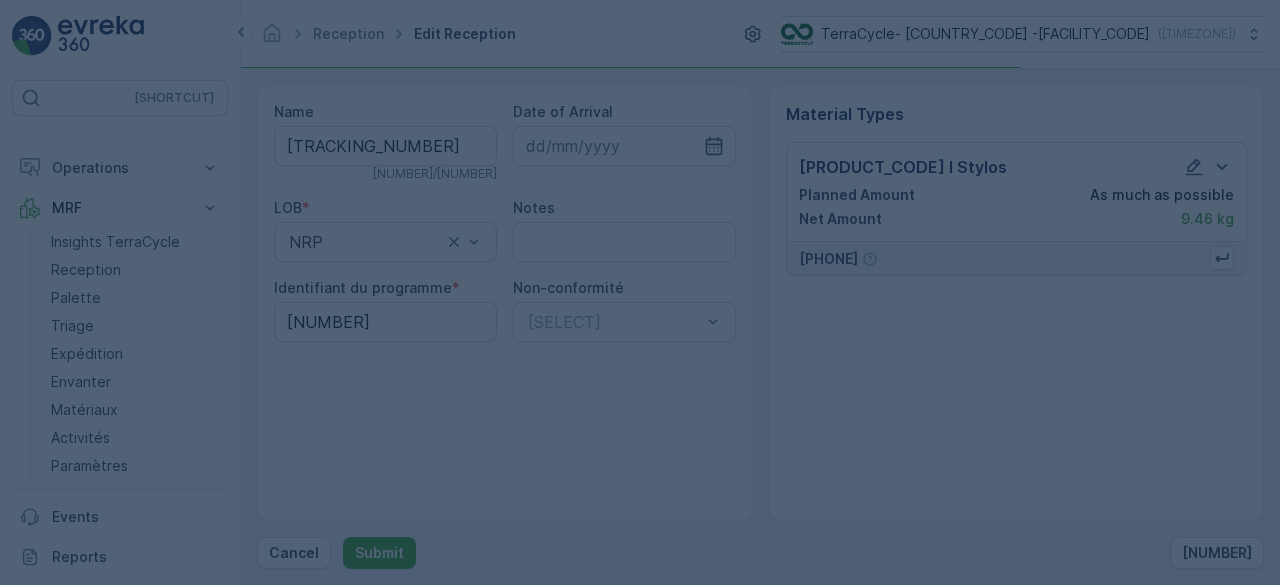 scroll, scrollTop: 0, scrollLeft: 0, axis: both 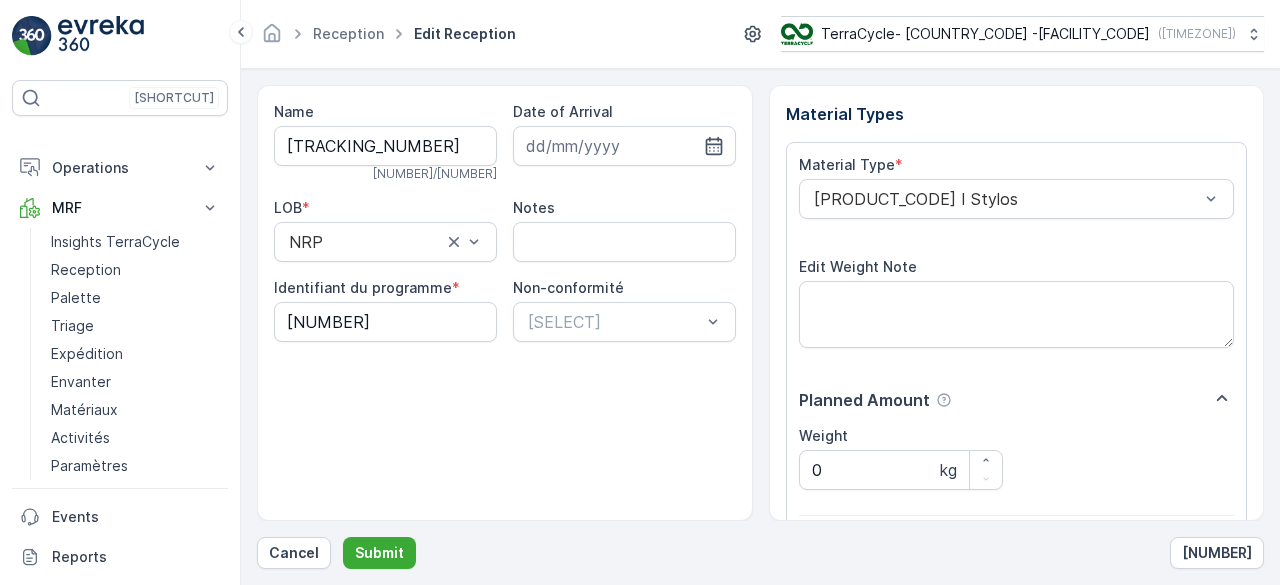 click on "Submit" at bounding box center [379, 553] 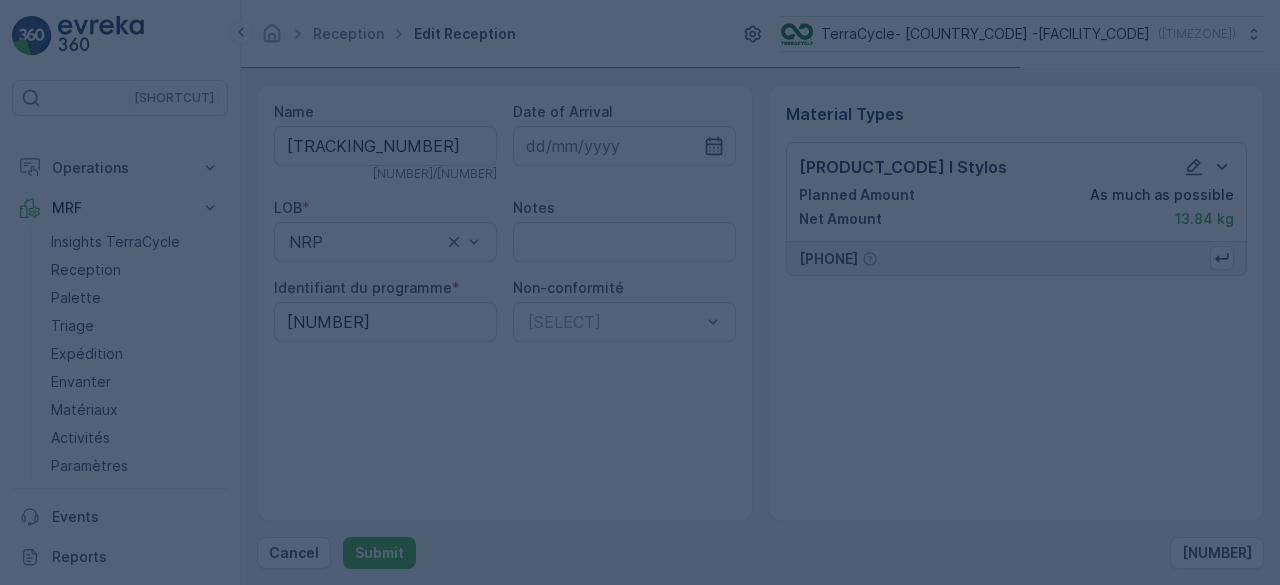 scroll, scrollTop: 0, scrollLeft: 0, axis: both 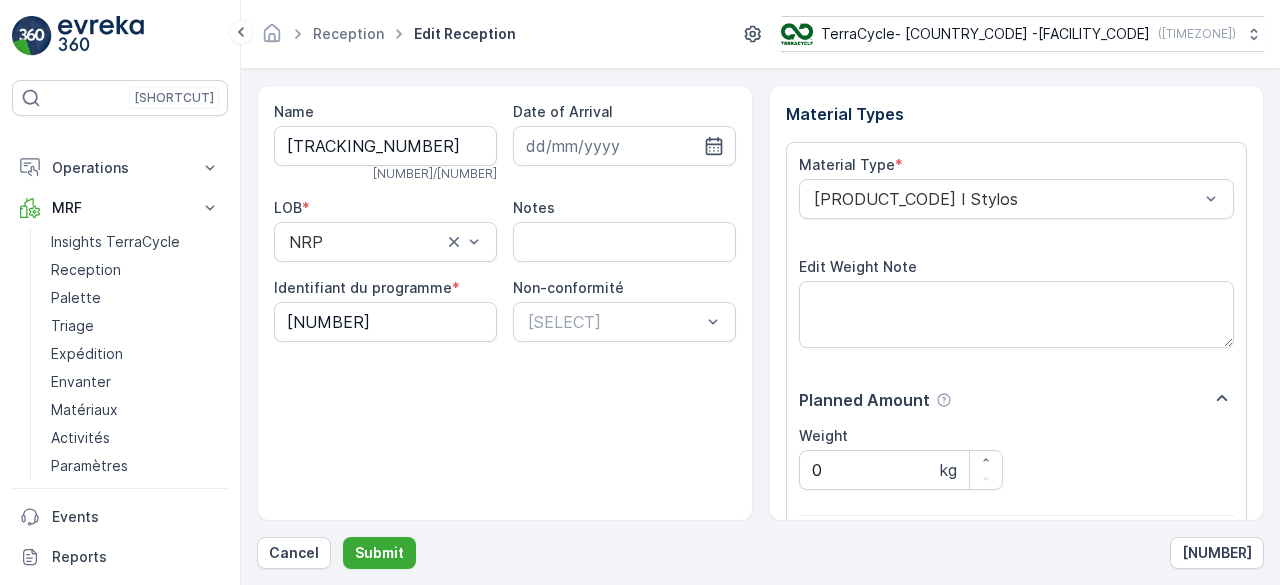 click on "Submit" at bounding box center [379, 553] 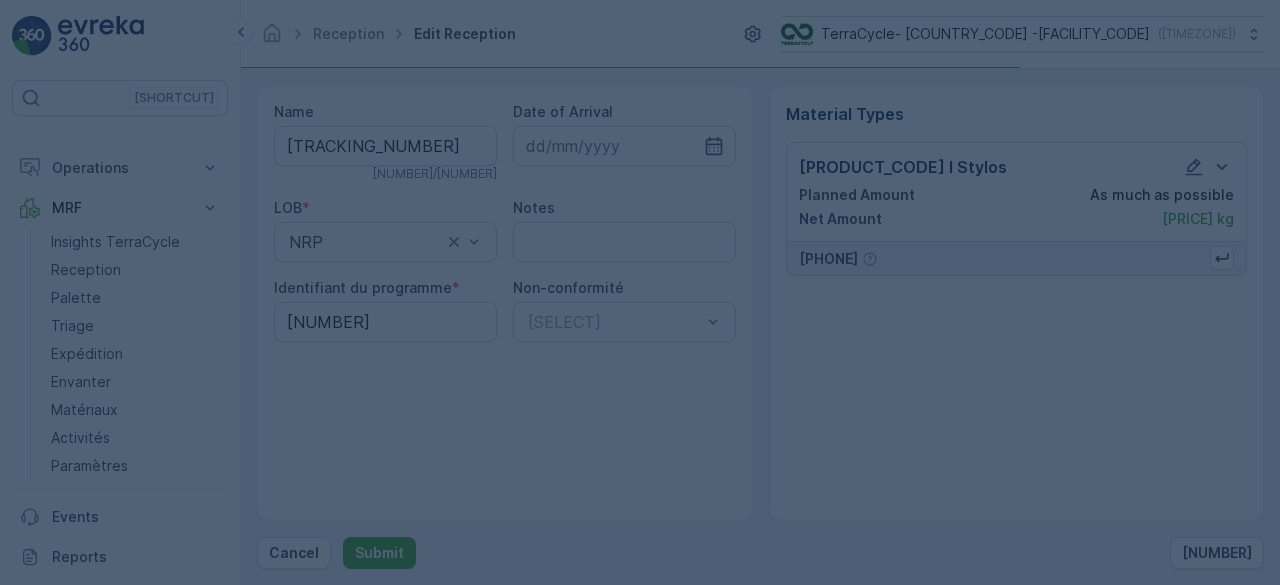 scroll, scrollTop: 0, scrollLeft: 0, axis: both 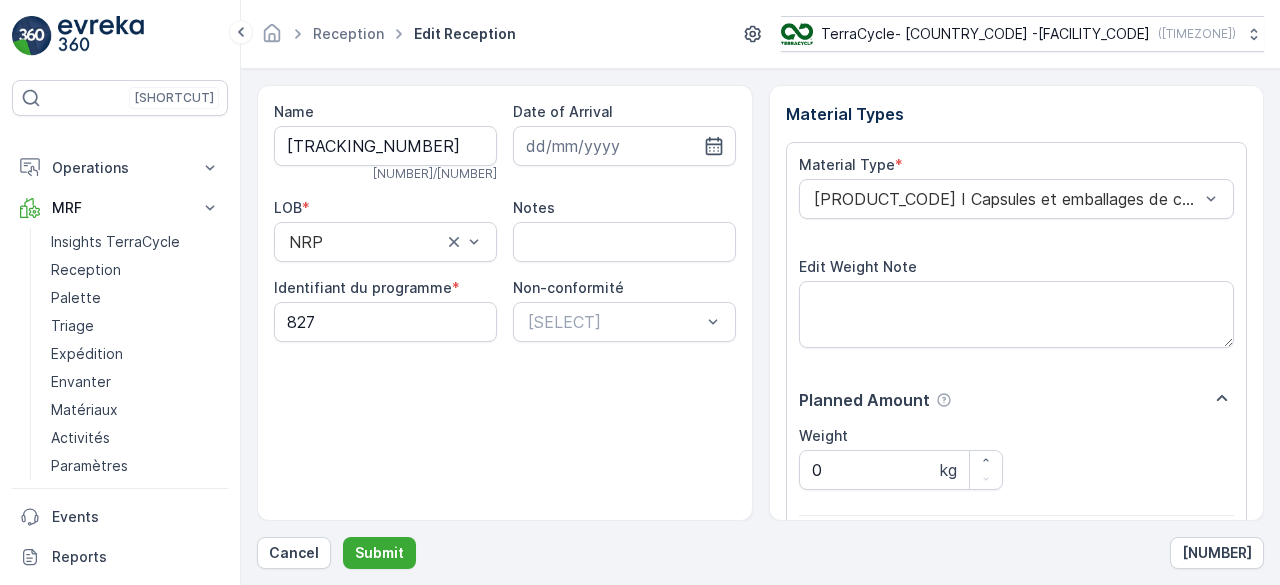click on "Submit" at bounding box center (379, 553) 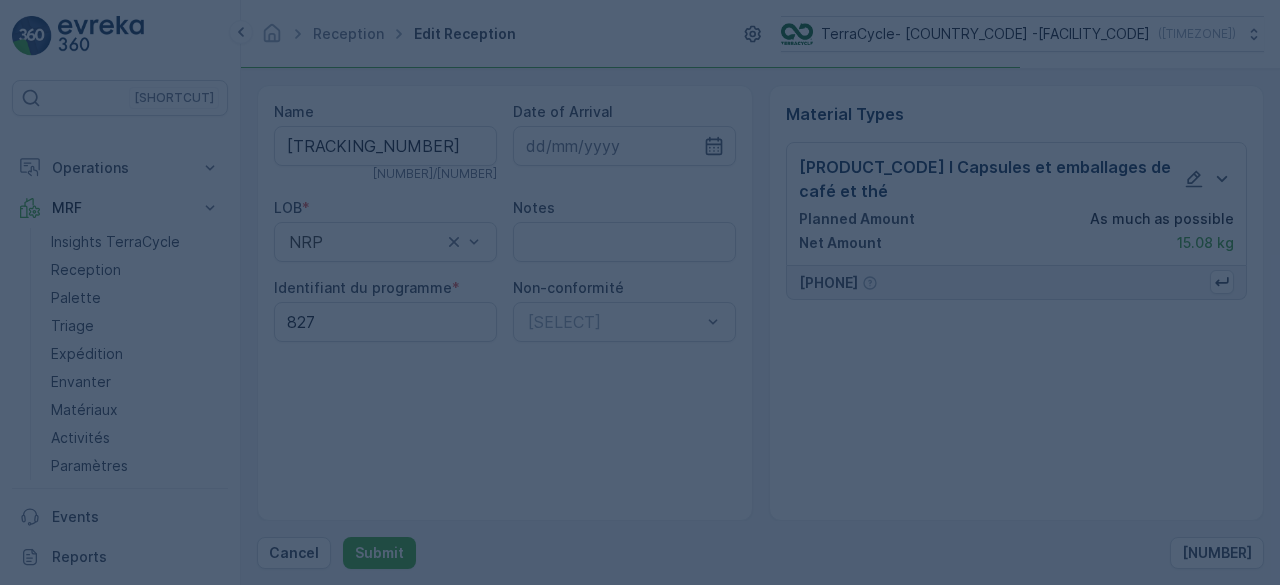 scroll, scrollTop: 0, scrollLeft: 0, axis: both 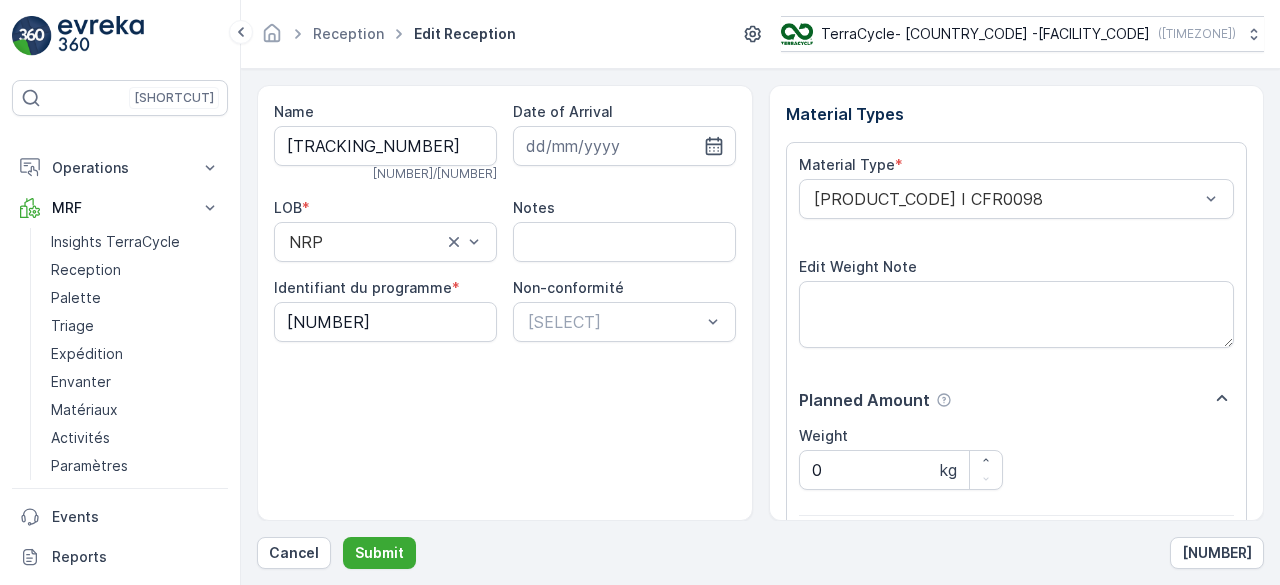 click on "Submit" at bounding box center [379, 553] 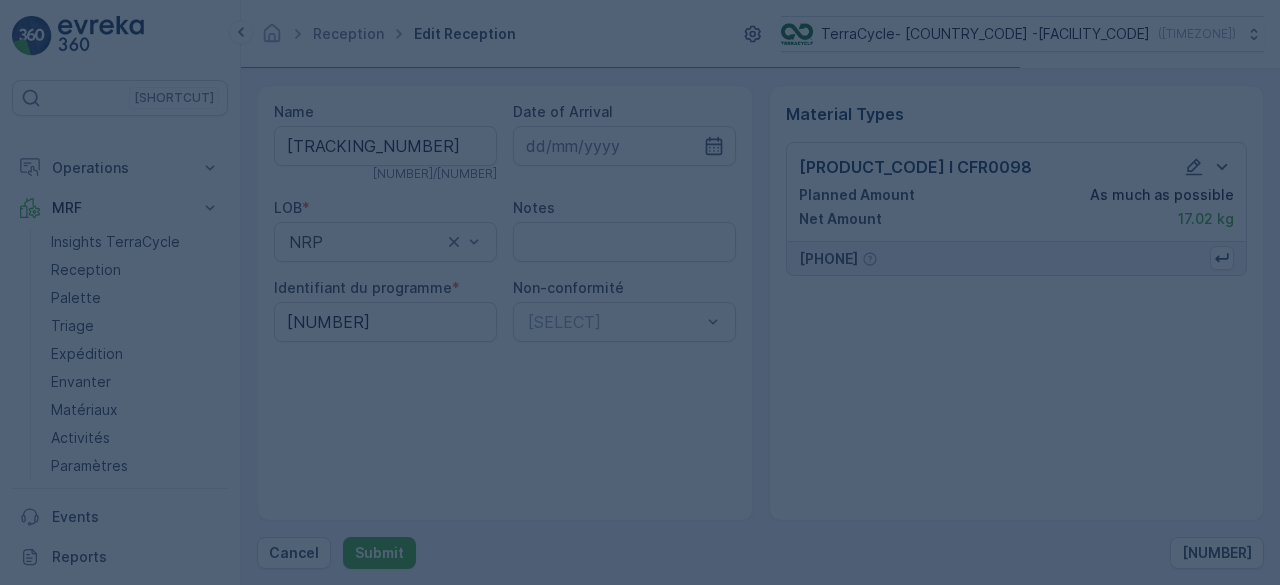scroll, scrollTop: 0, scrollLeft: 0, axis: both 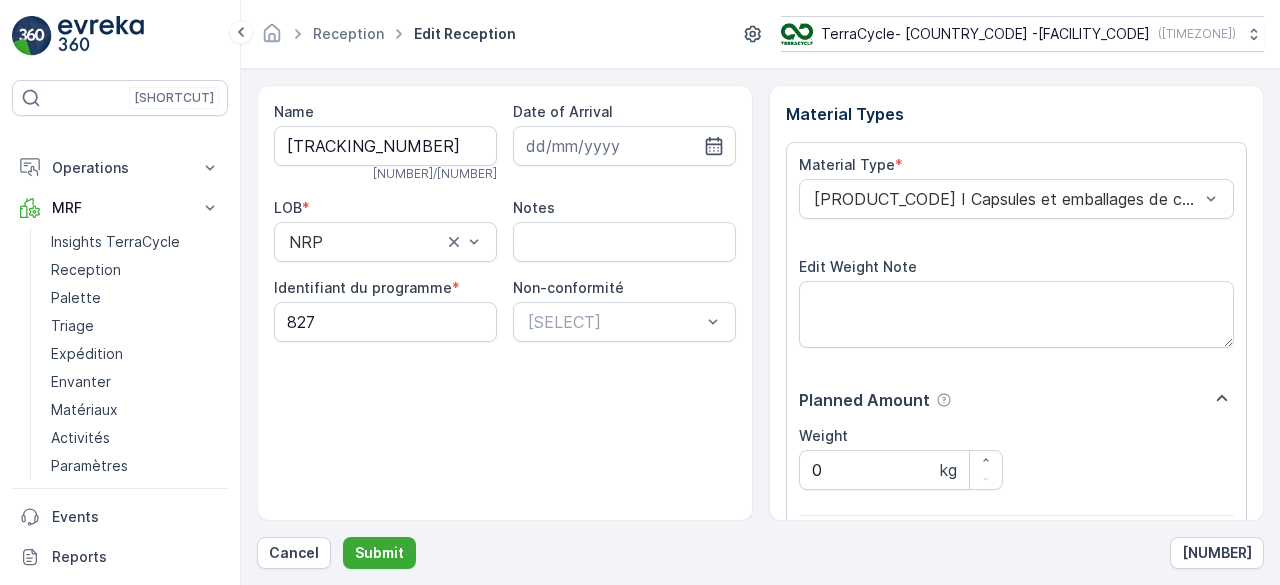 click on "Submit" at bounding box center [379, 553] 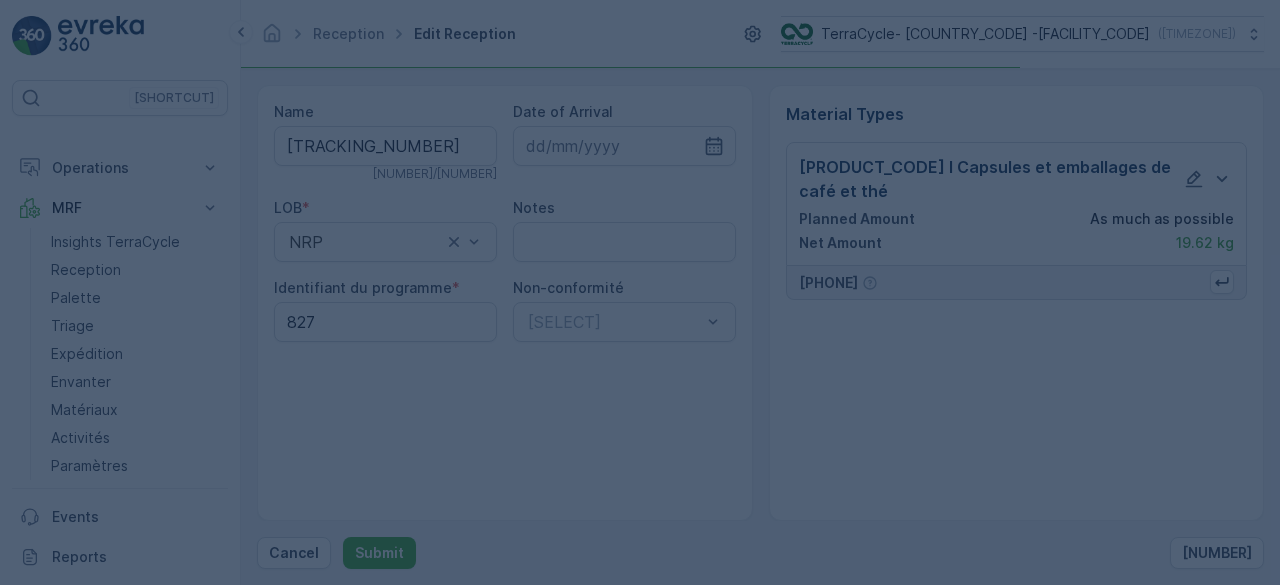 scroll, scrollTop: 0, scrollLeft: 0, axis: both 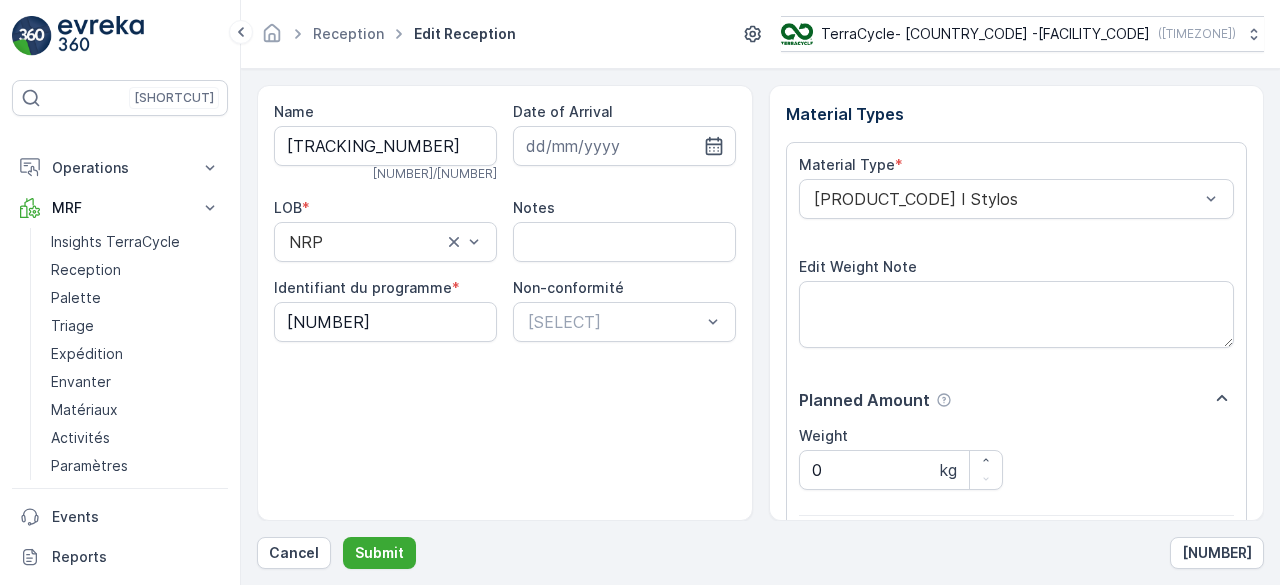 click on "Submit" at bounding box center [379, 553] 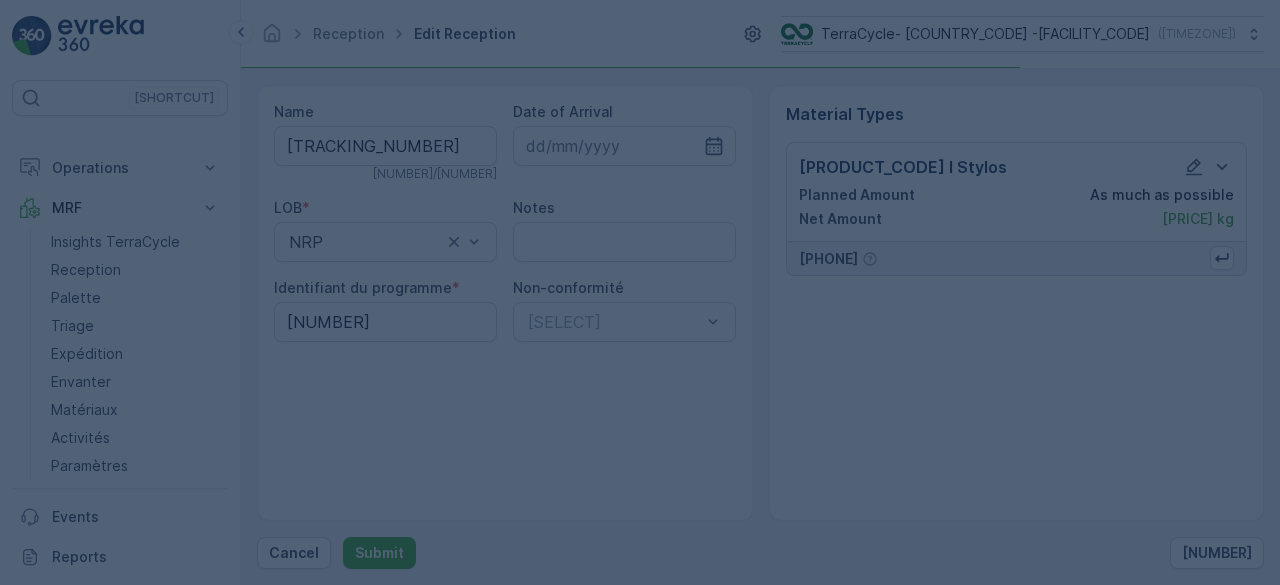 scroll, scrollTop: 0, scrollLeft: 0, axis: both 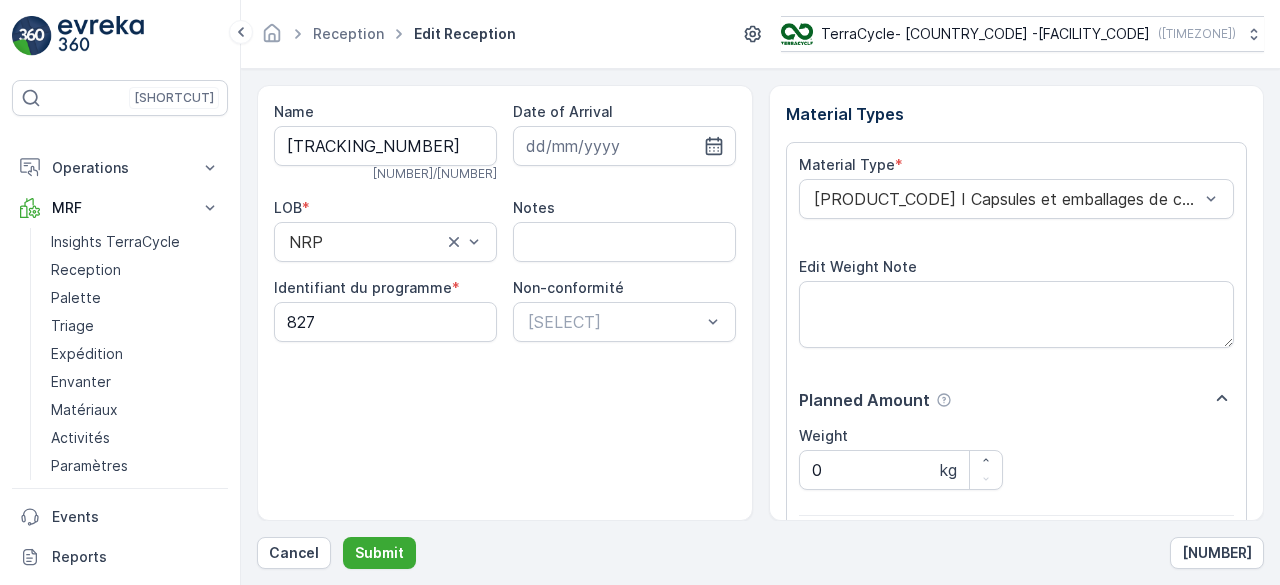 click on "Submit" at bounding box center (379, 553) 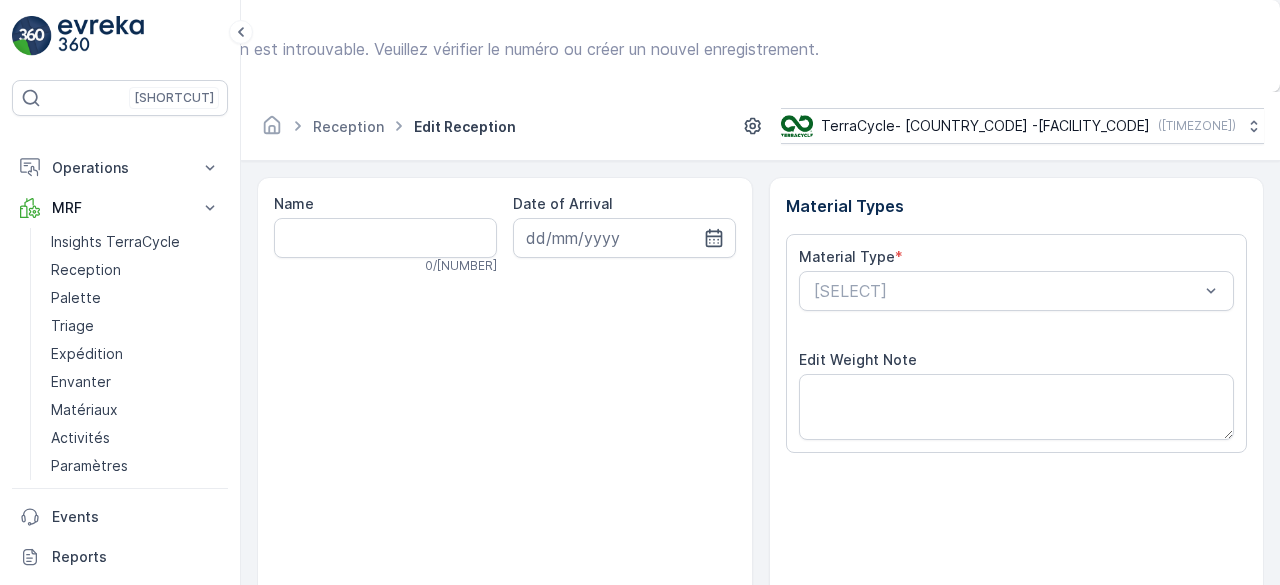 click on "Cancel" at bounding box center [294, 645] 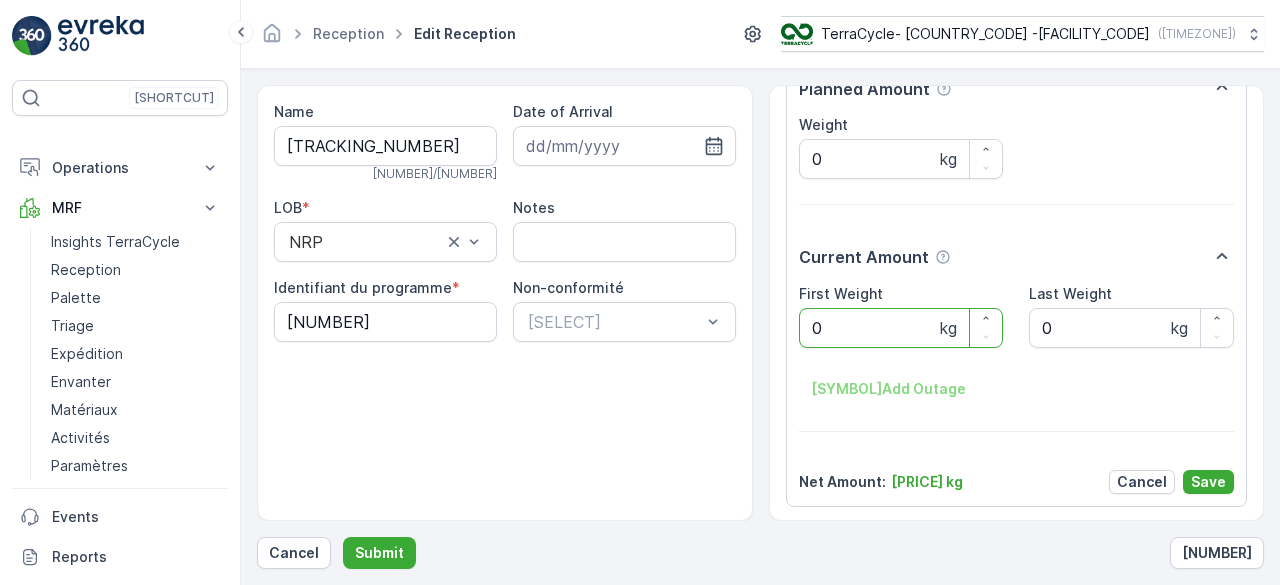 scroll, scrollTop: 0, scrollLeft: 0, axis: both 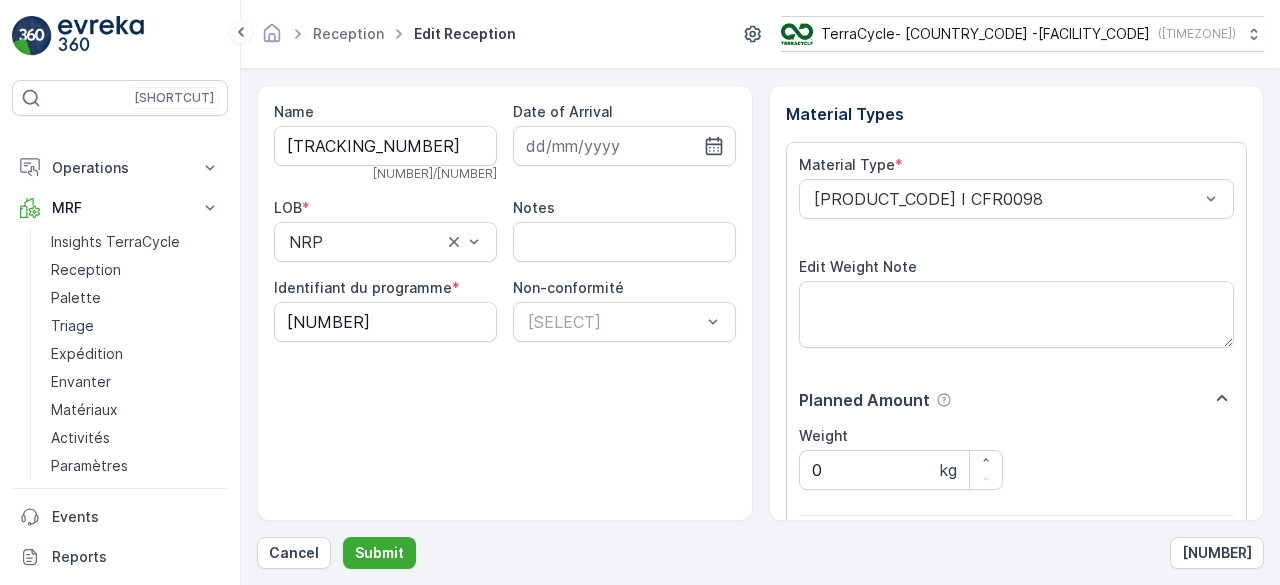 click on "Submit" at bounding box center (379, 553) 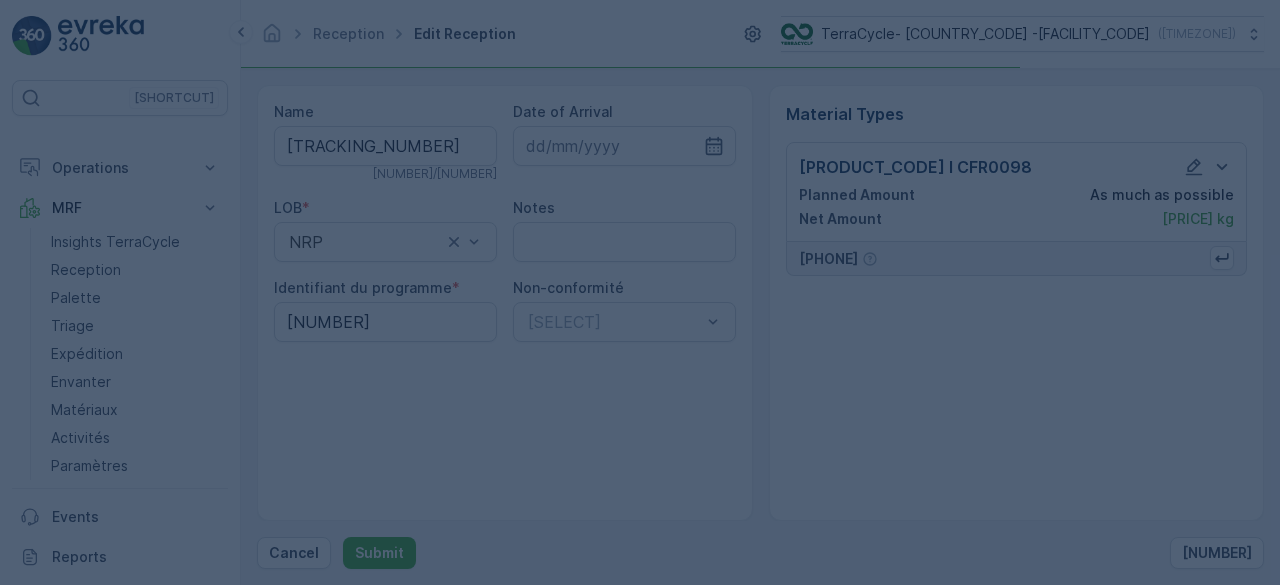 scroll, scrollTop: 0, scrollLeft: 0, axis: both 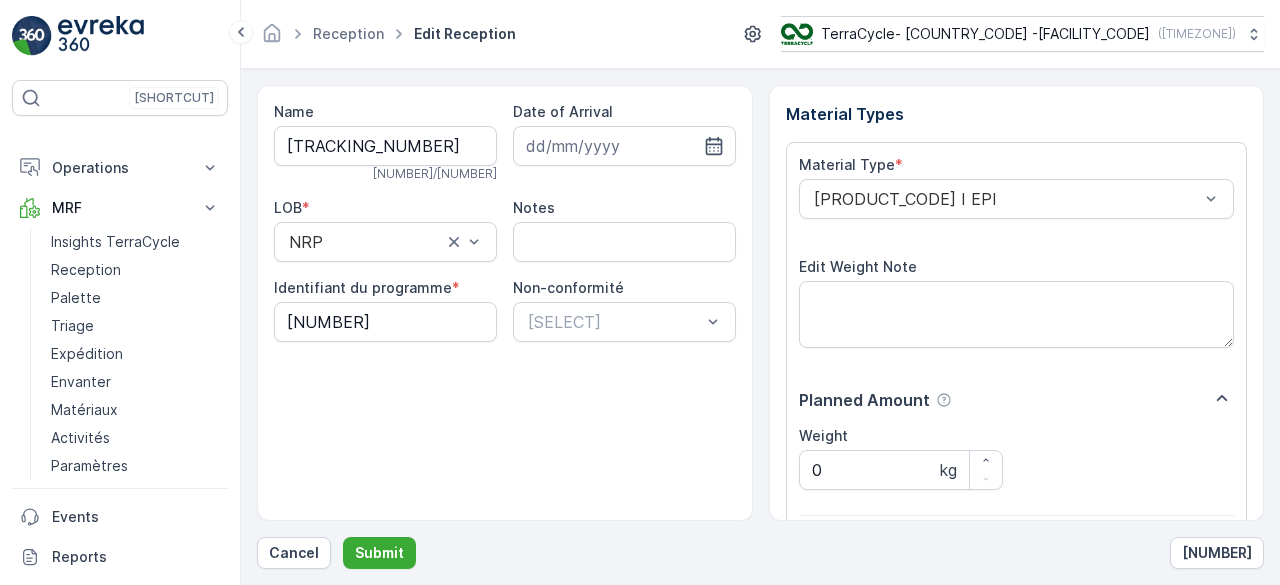 click on "Submit" at bounding box center (379, 553) 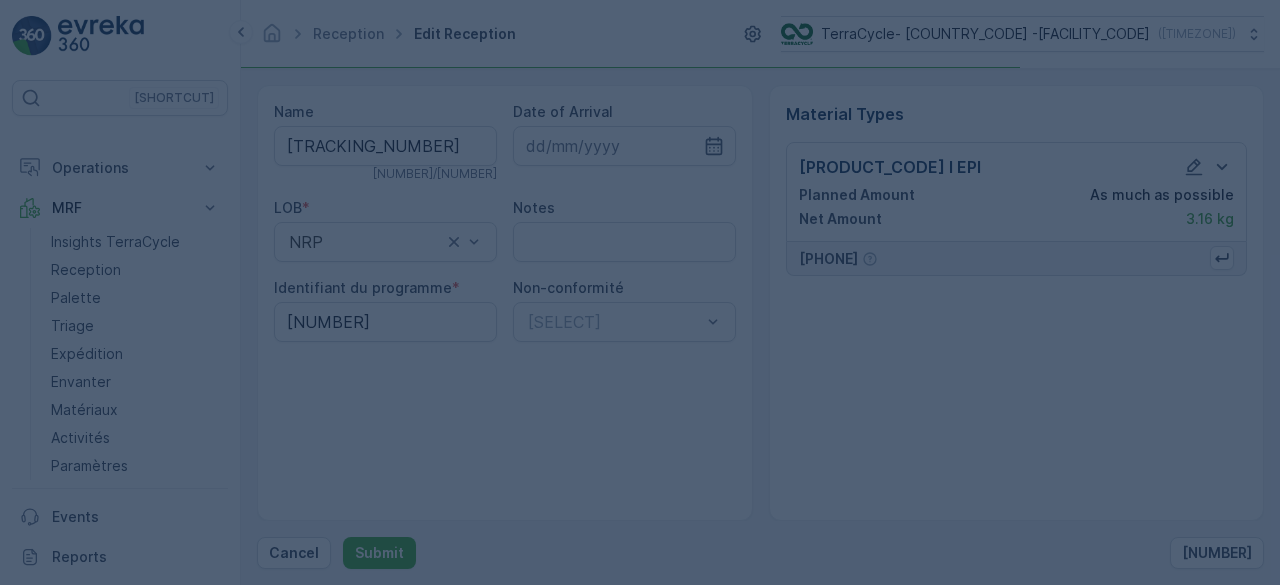 scroll, scrollTop: 0, scrollLeft: 0, axis: both 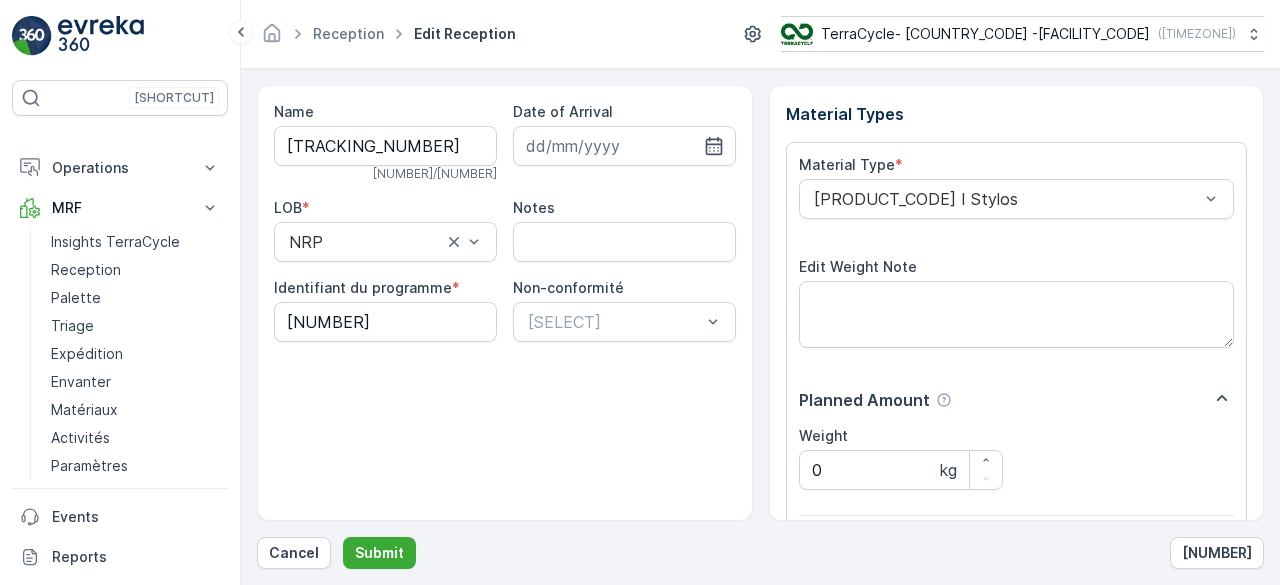 click on "Submit" at bounding box center [379, 553] 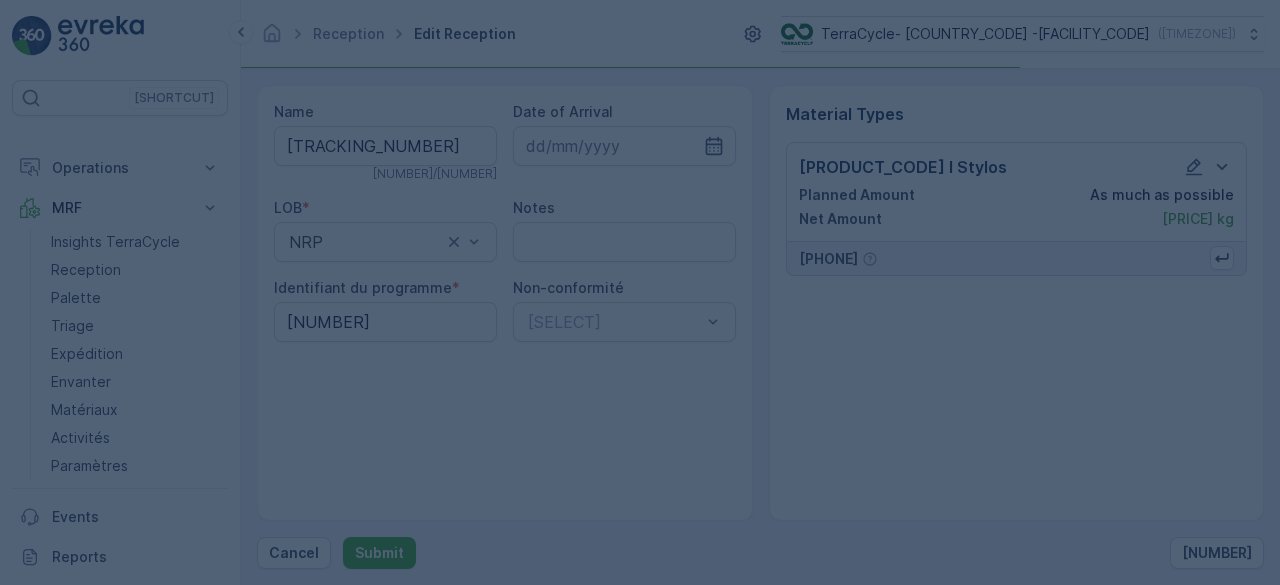 scroll, scrollTop: 0, scrollLeft: 0, axis: both 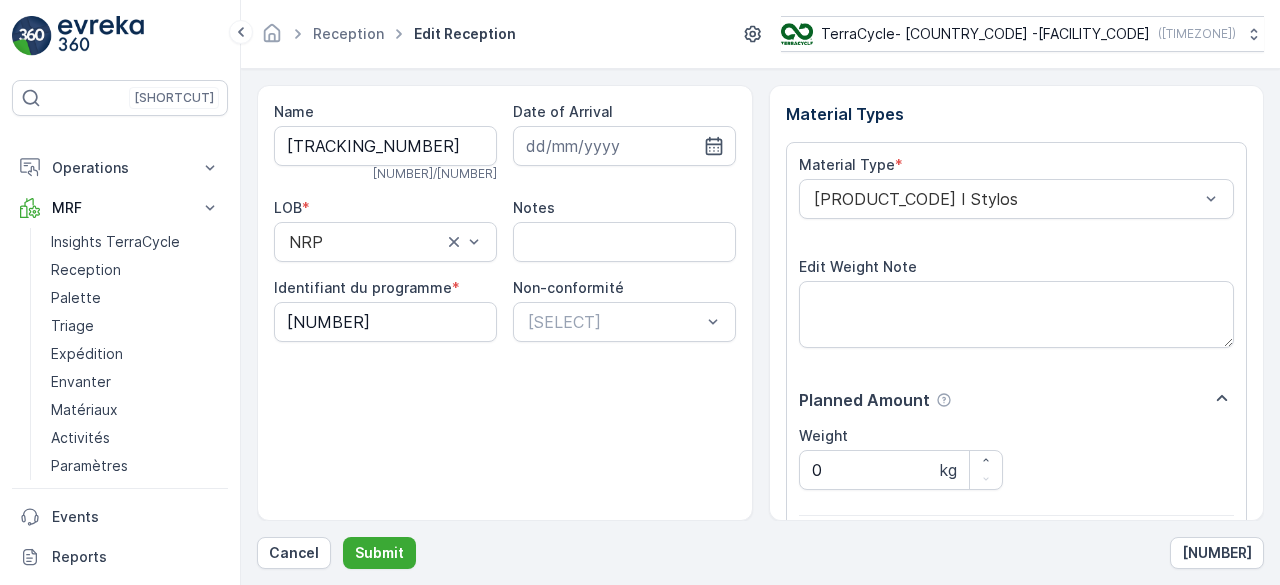 click on "Submit" at bounding box center [379, 553] 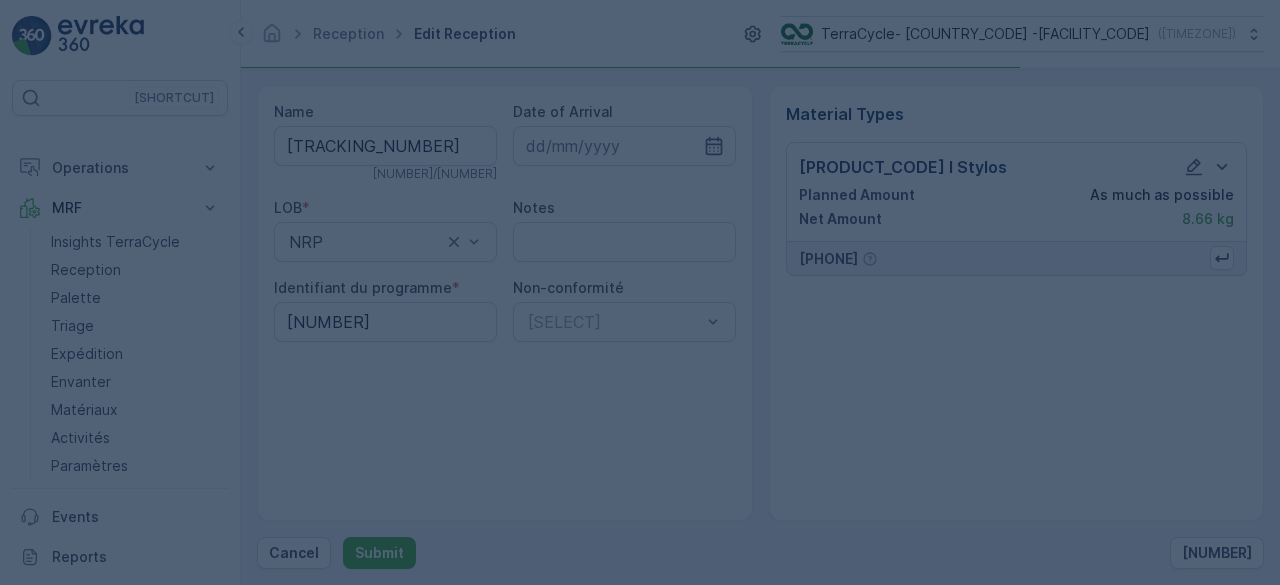 scroll, scrollTop: 0, scrollLeft: 0, axis: both 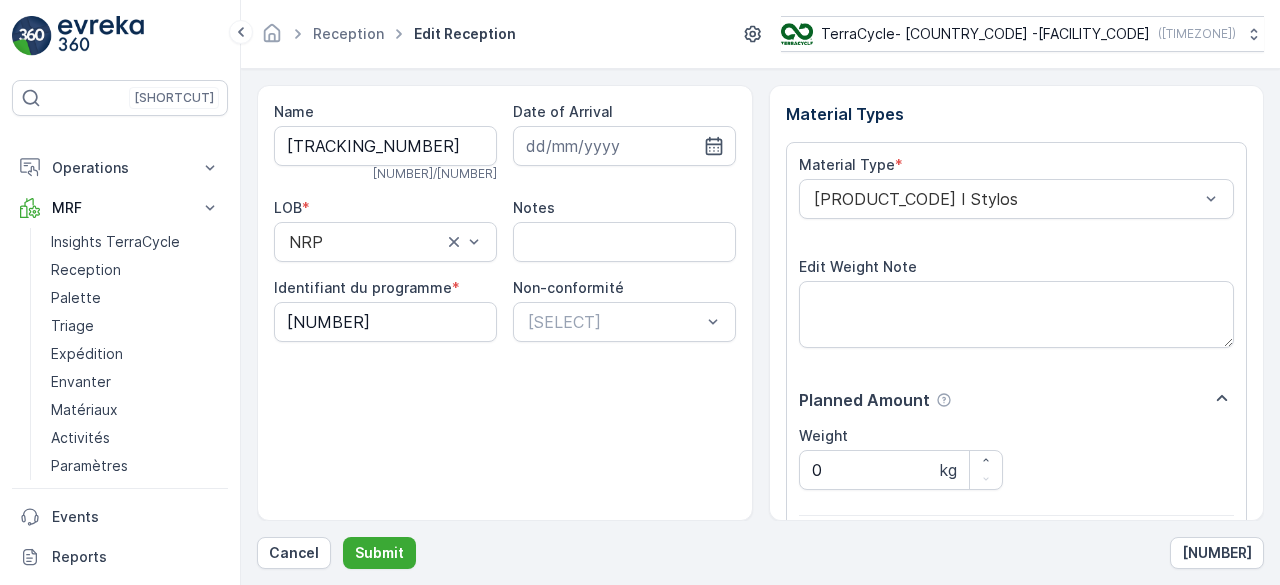 click on "Submit" at bounding box center (379, 553) 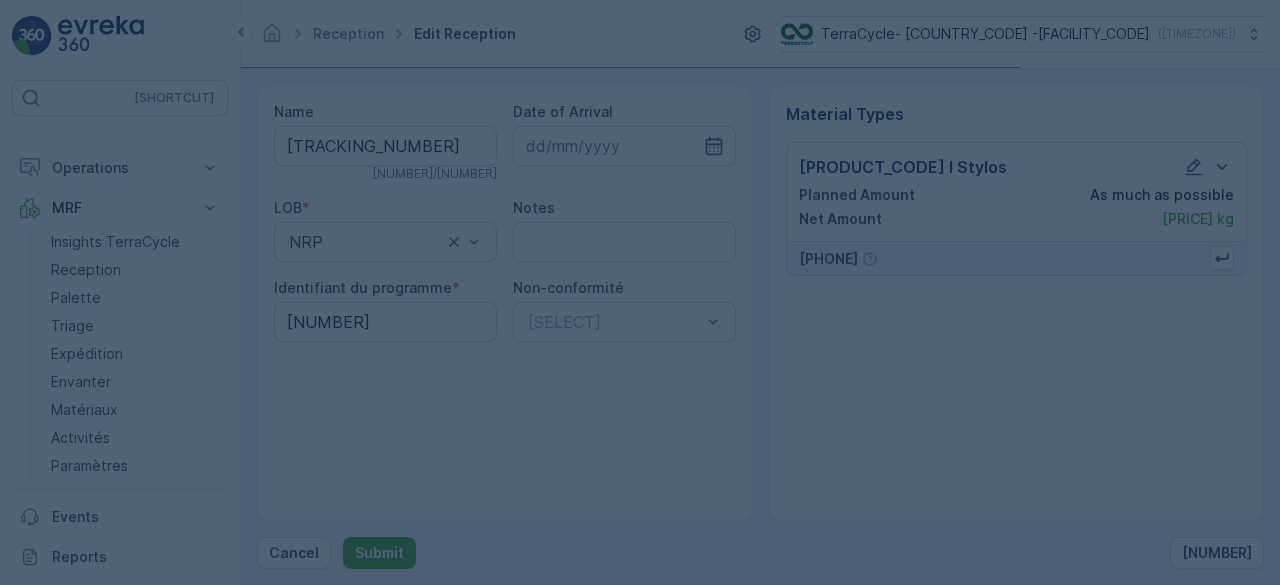 scroll, scrollTop: 0, scrollLeft: 0, axis: both 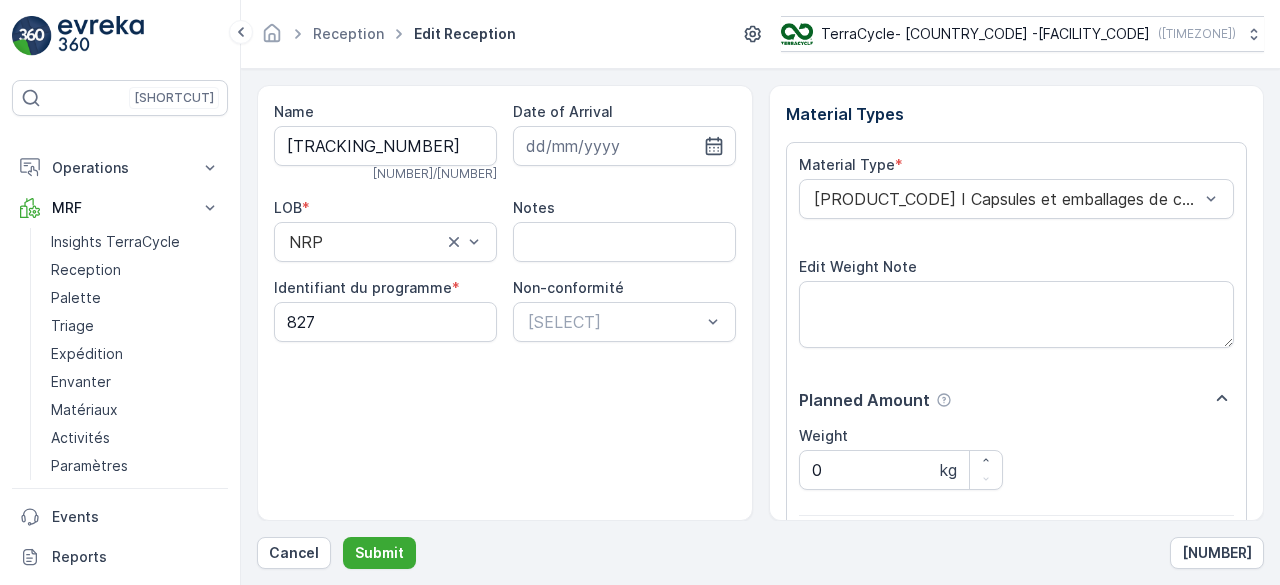 click on "Submit" at bounding box center [379, 553] 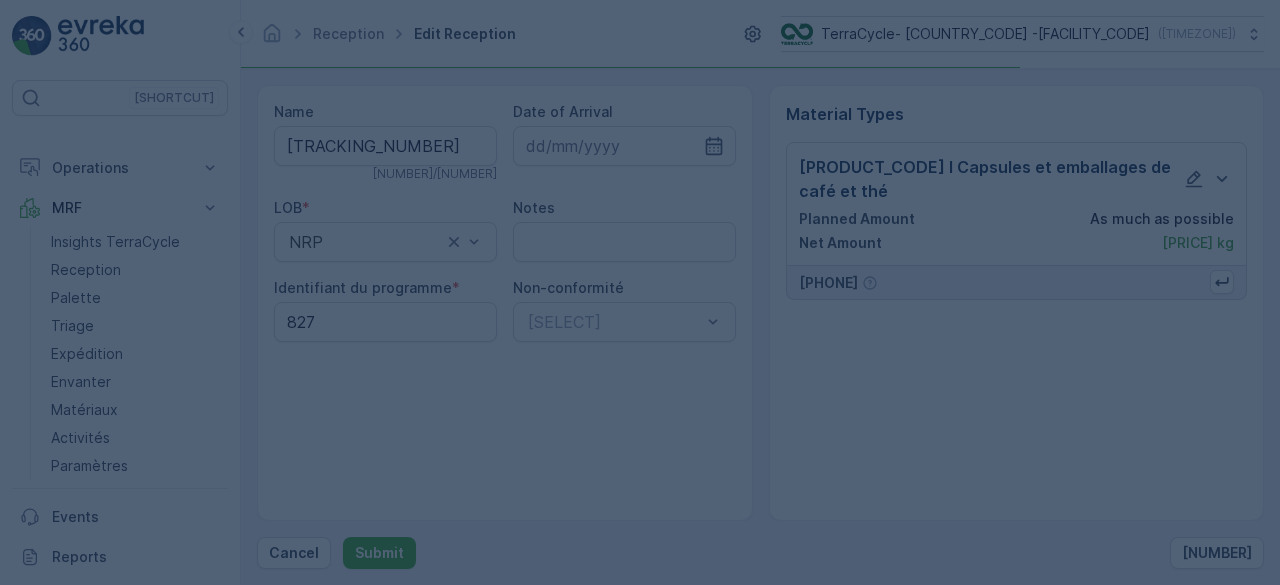 scroll, scrollTop: 0, scrollLeft: 0, axis: both 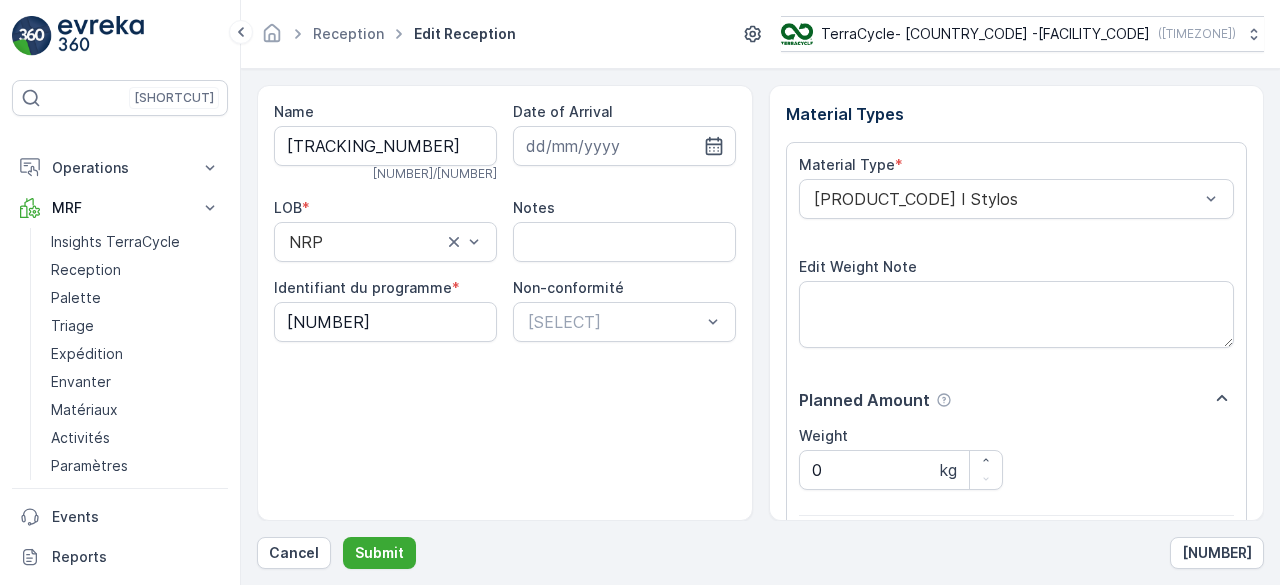 click on "Submit" at bounding box center [379, 553] 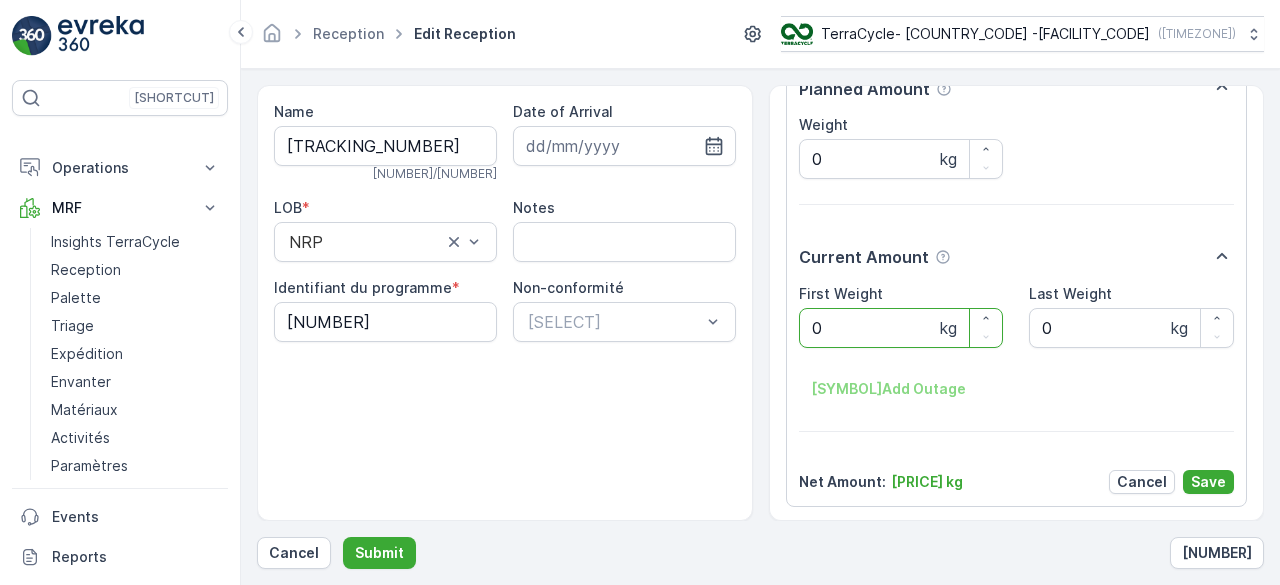 scroll, scrollTop: 0, scrollLeft: 0, axis: both 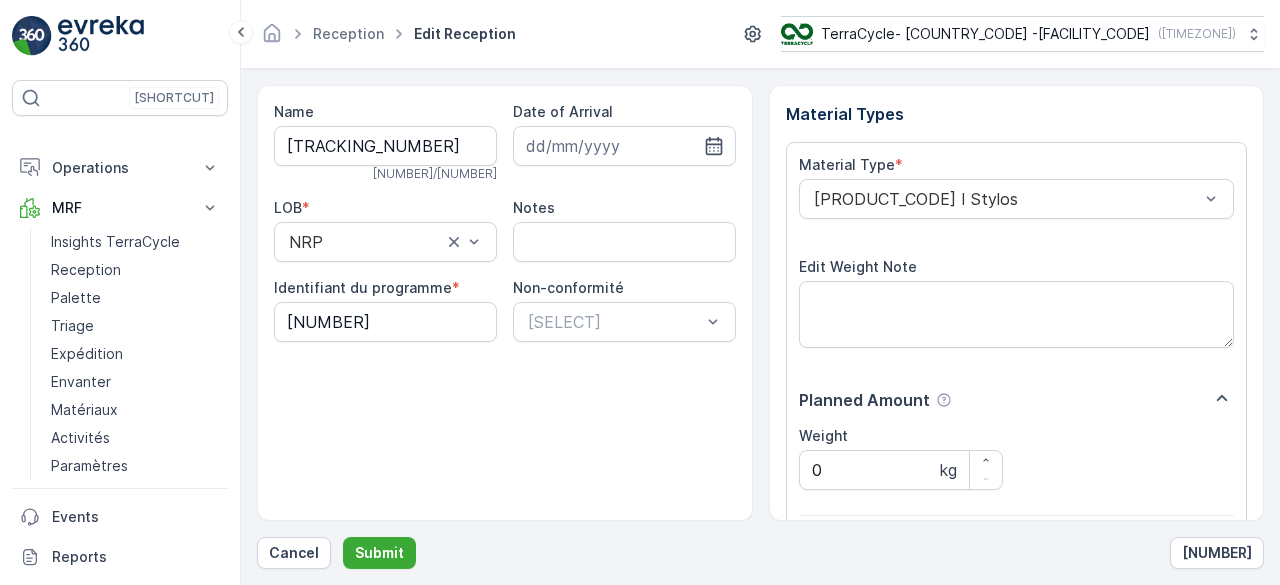 click on "Submit" at bounding box center [379, 553] 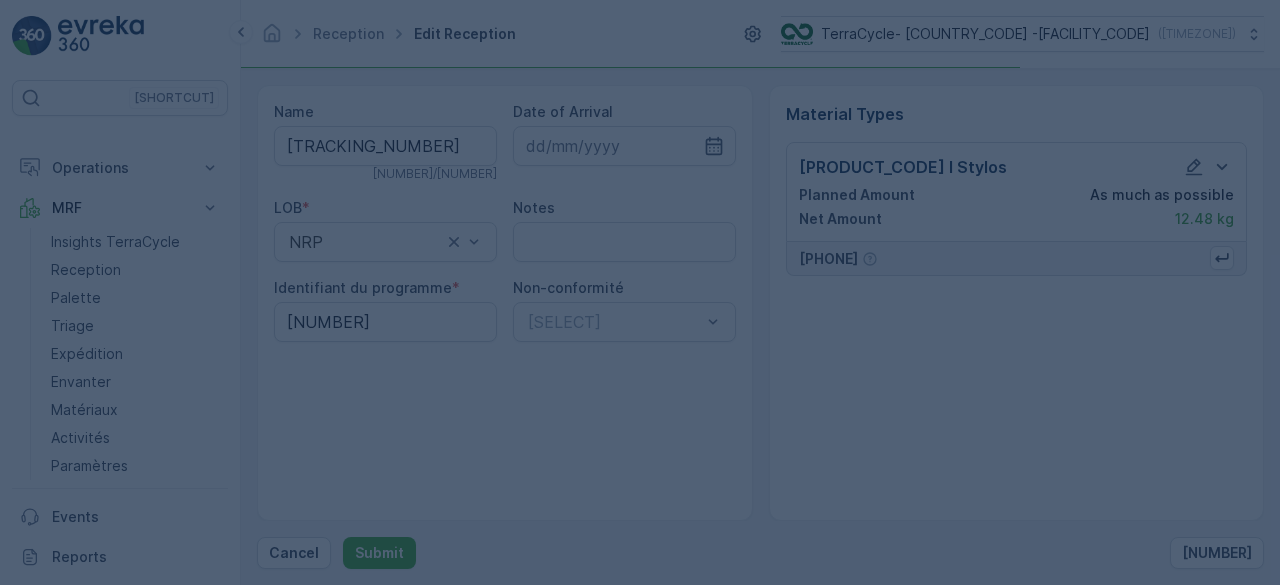 scroll, scrollTop: 0, scrollLeft: 0, axis: both 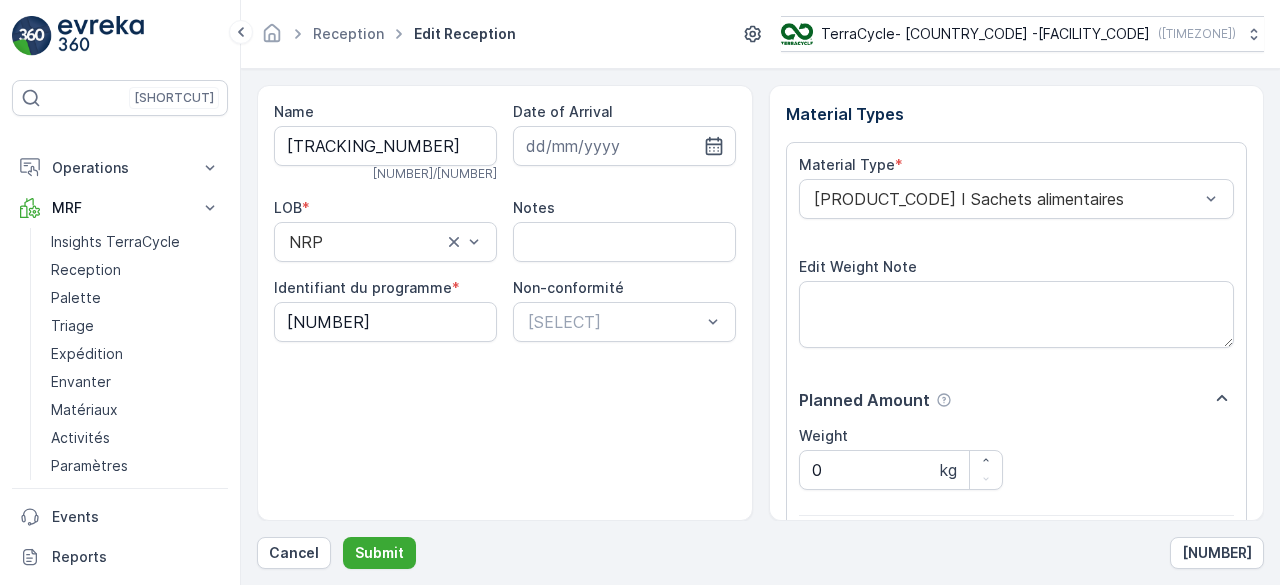 click on "Submit" at bounding box center [379, 553] 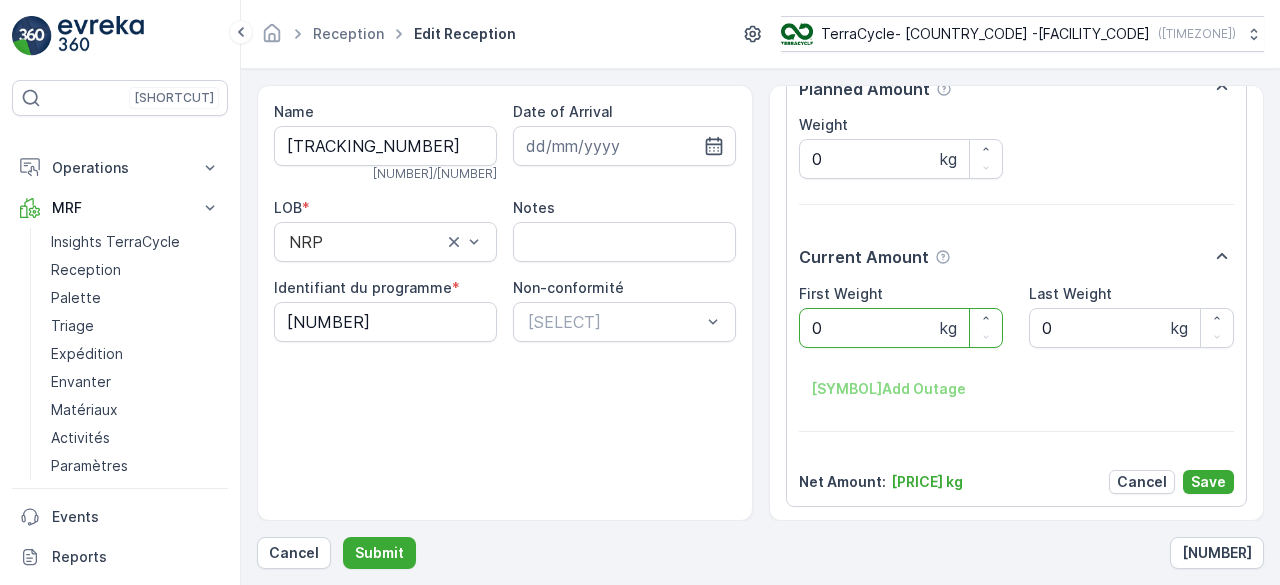 scroll, scrollTop: 0, scrollLeft: 0, axis: both 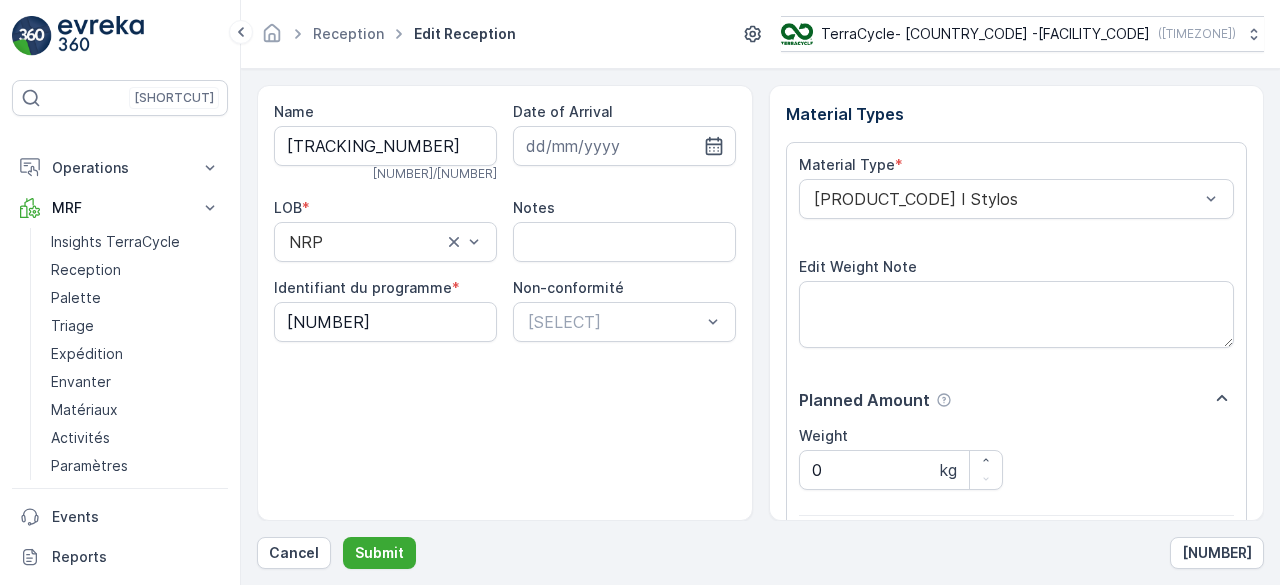 click on "Submit" at bounding box center [379, 553] 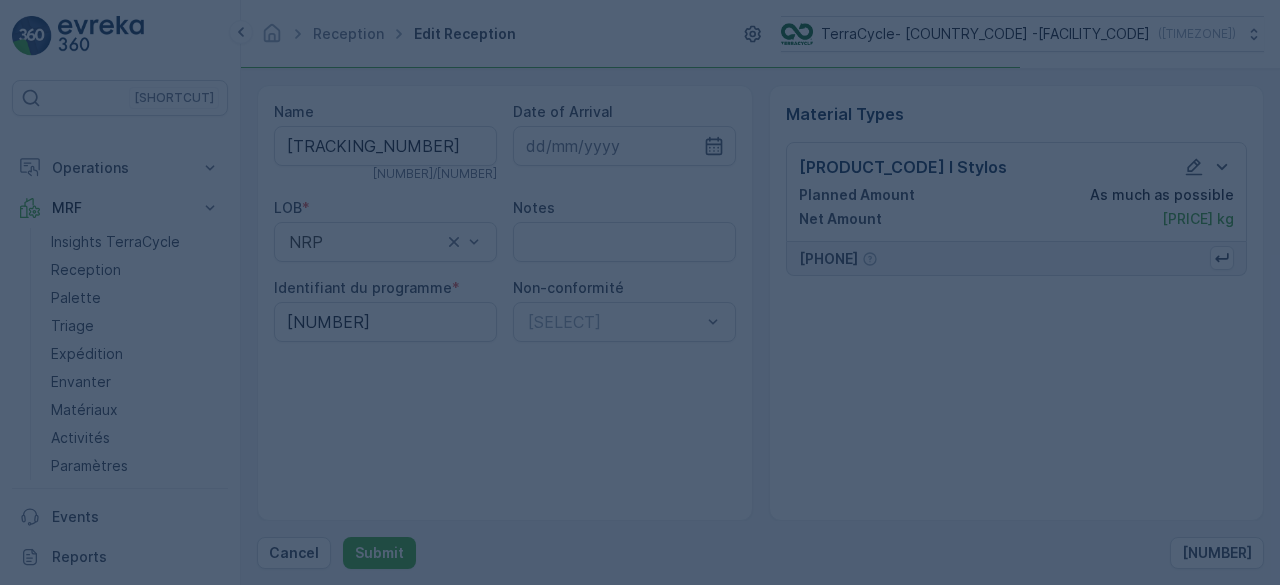 scroll, scrollTop: 0, scrollLeft: 0, axis: both 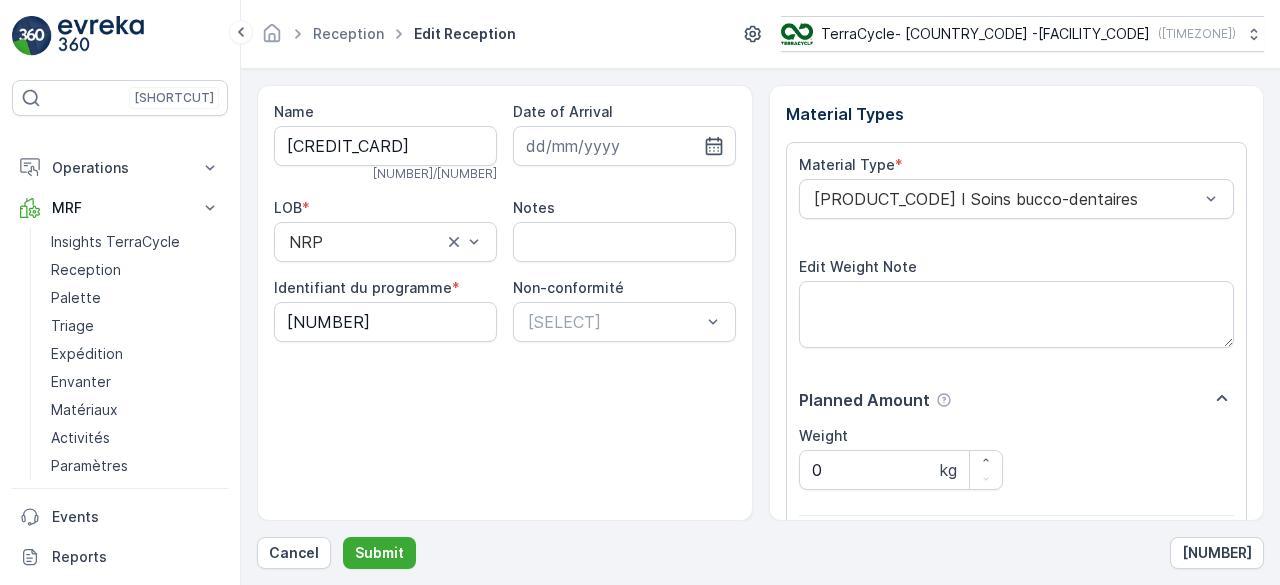 click on "Submit" at bounding box center (379, 553) 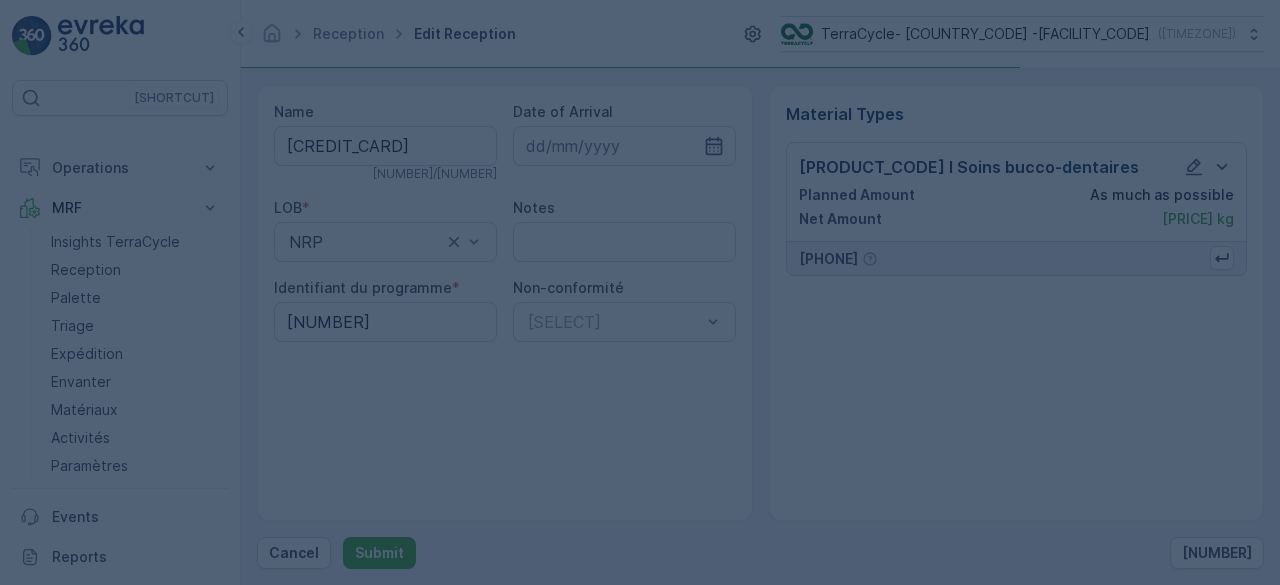 scroll, scrollTop: 0, scrollLeft: 0, axis: both 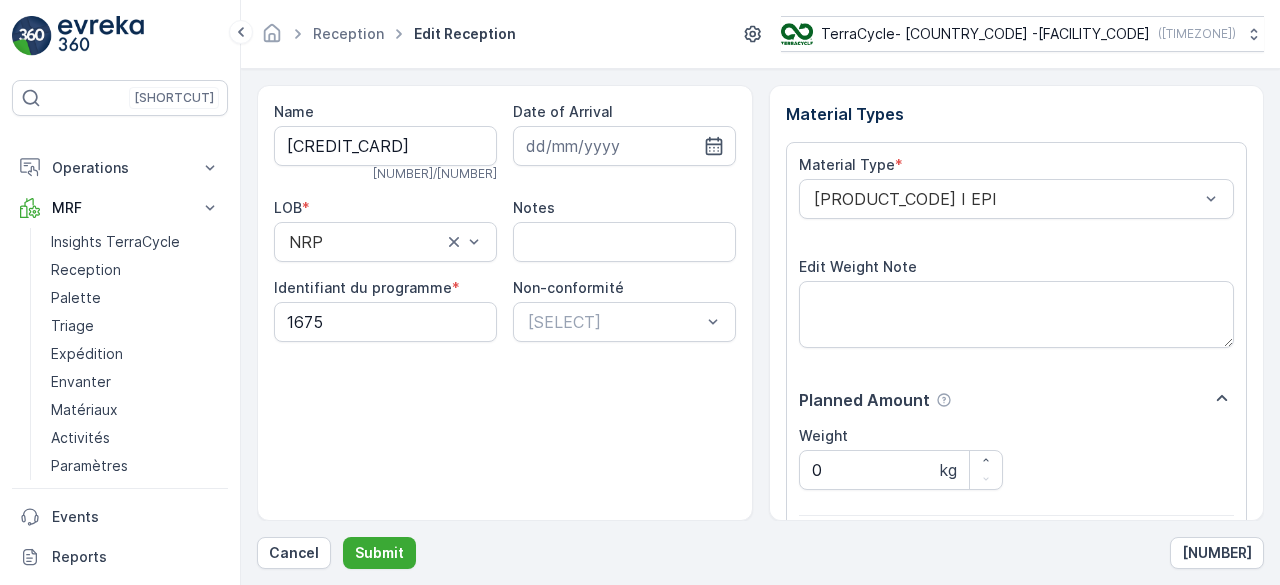 click on "Submit" at bounding box center (379, 553) 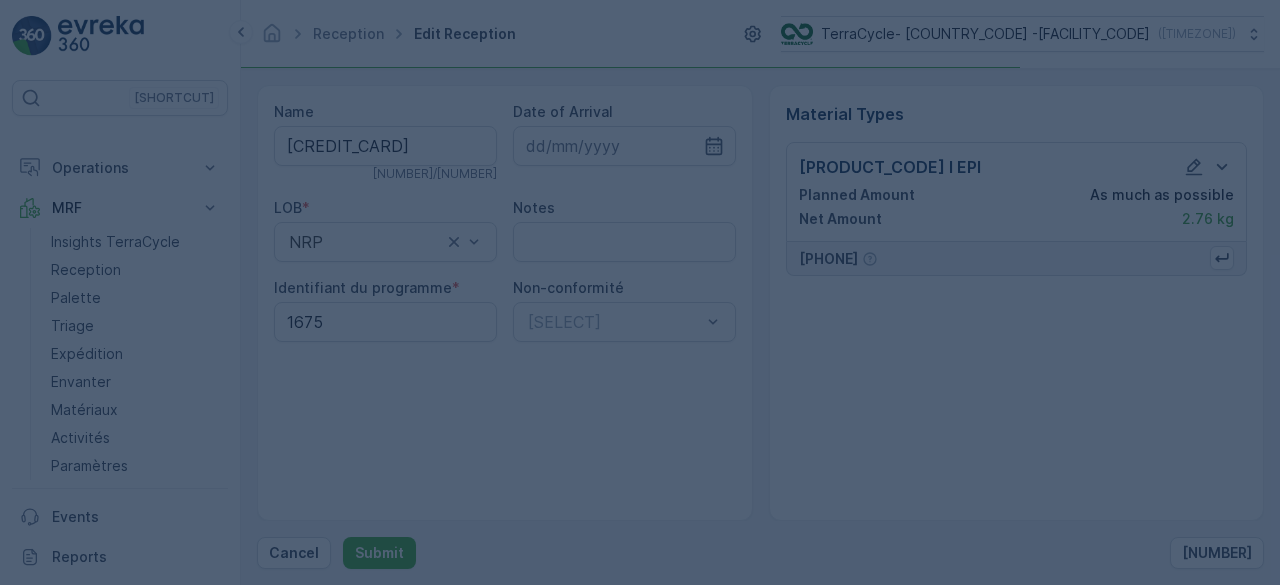 scroll, scrollTop: 0, scrollLeft: 0, axis: both 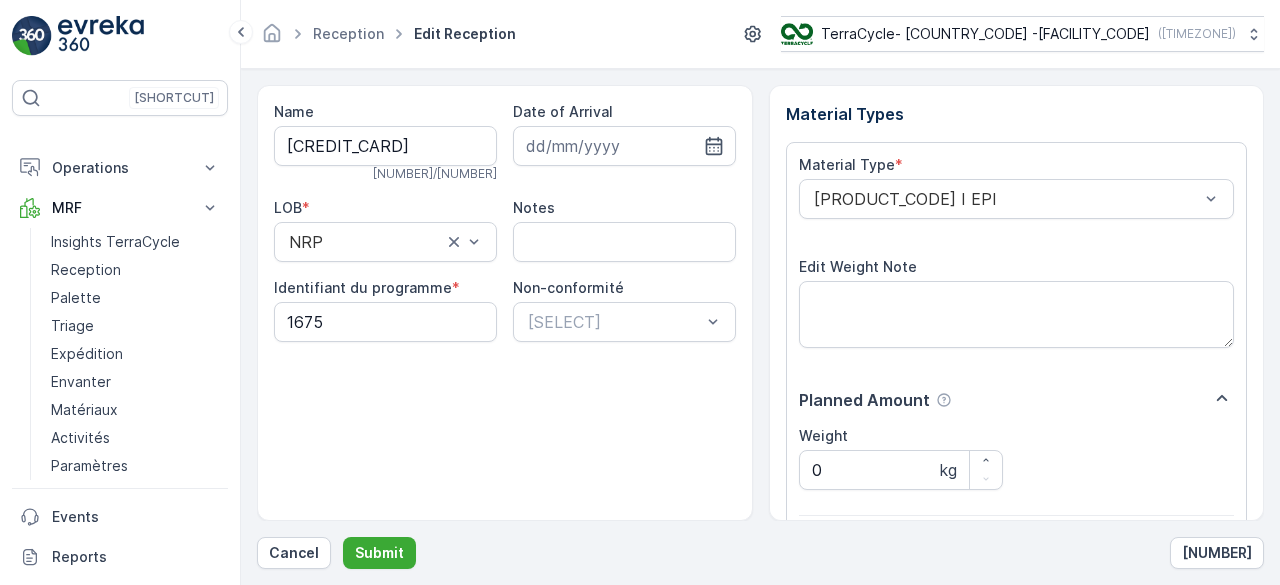 click on "Submit" at bounding box center (379, 553) 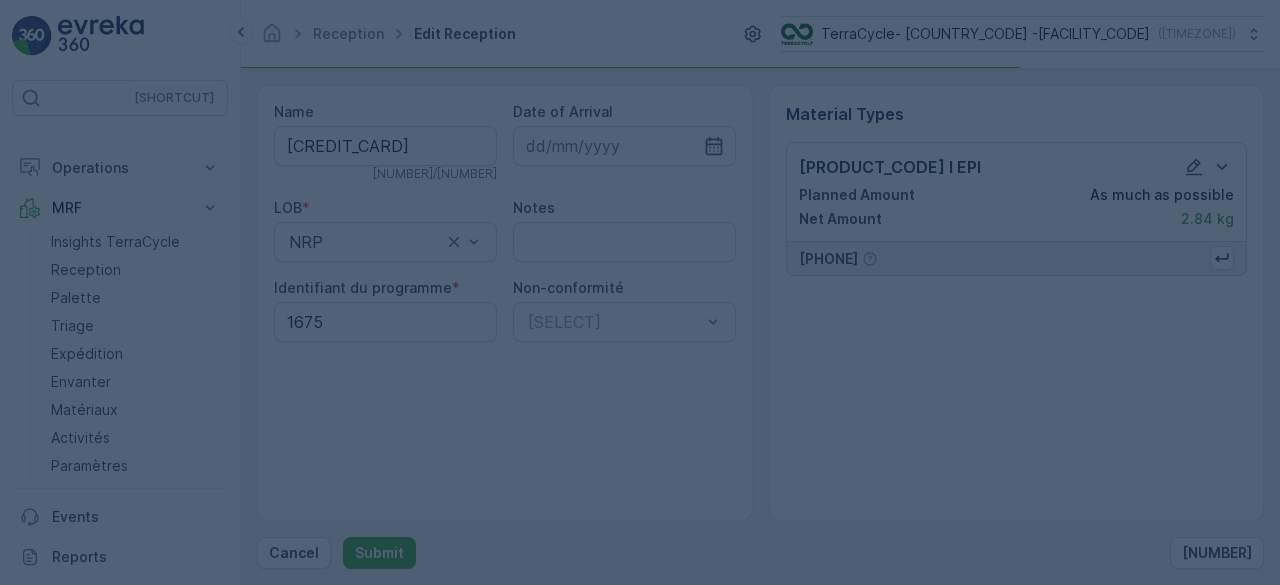 scroll, scrollTop: 0, scrollLeft: 0, axis: both 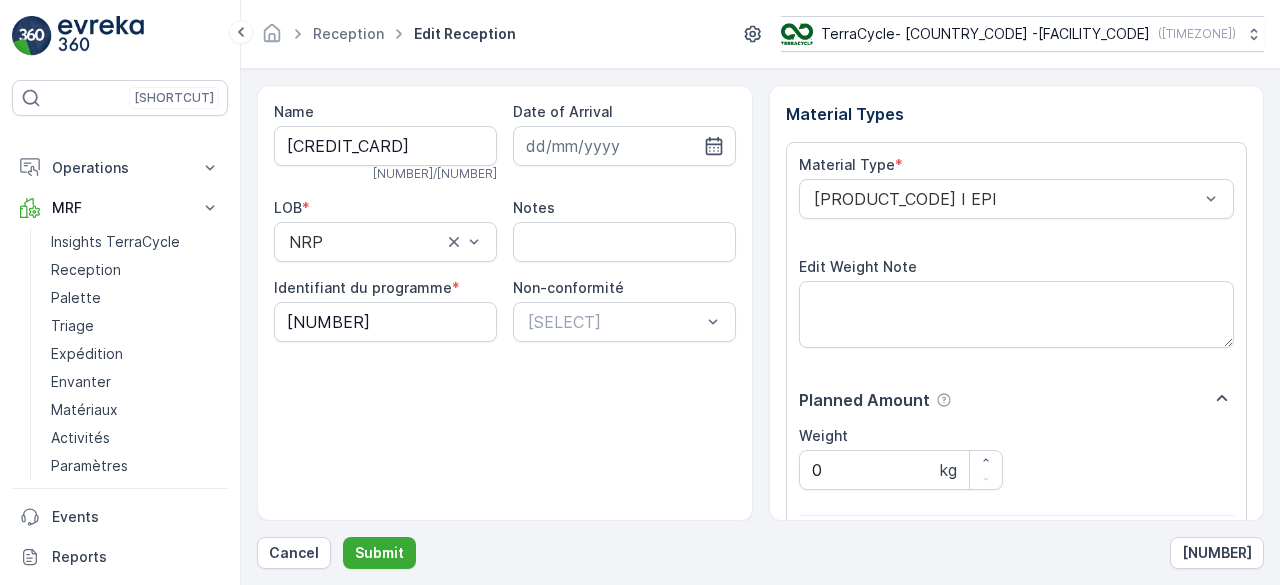 click on "Submit" at bounding box center [379, 553] 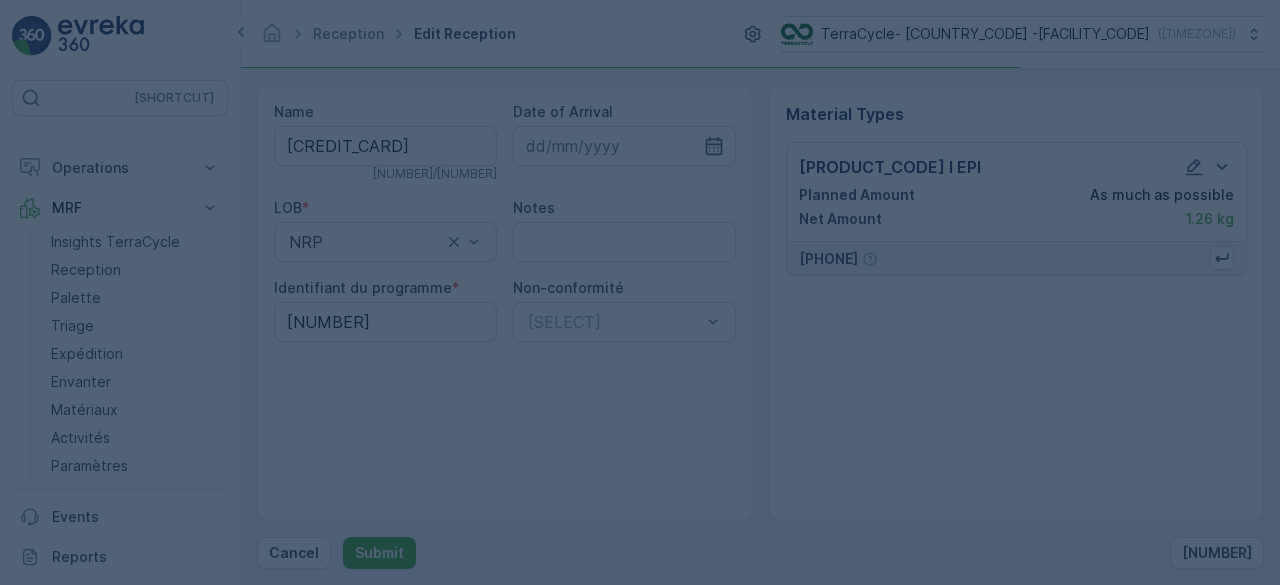 scroll, scrollTop: 0, scrollLeft: 0, axis: both 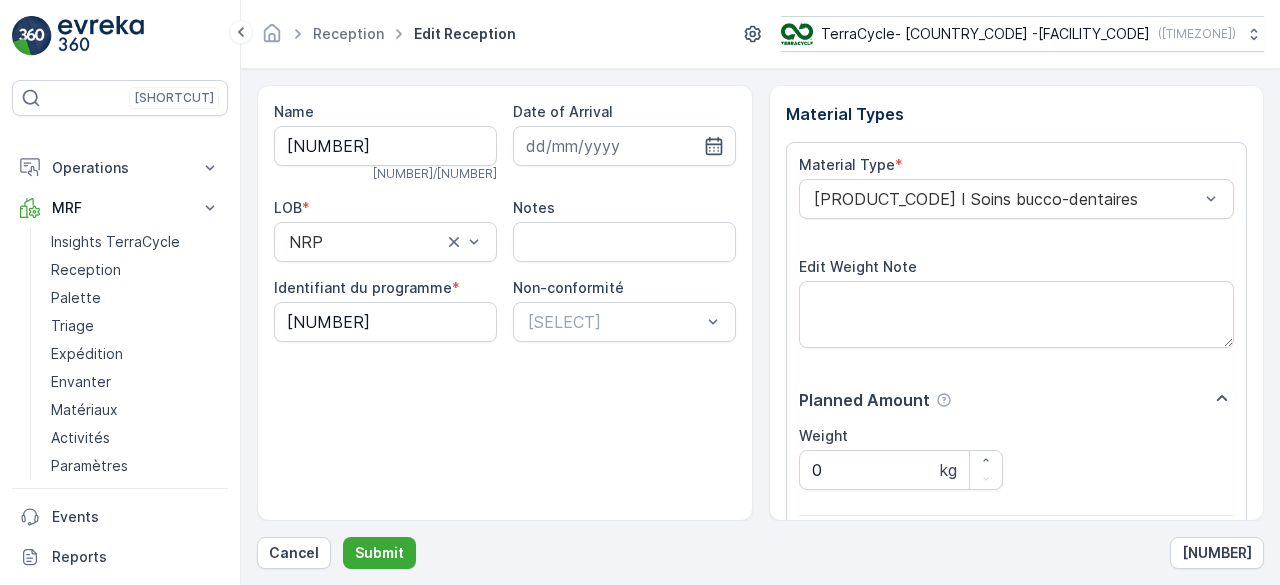 click on "Submit" at bounding box center [379, 553] 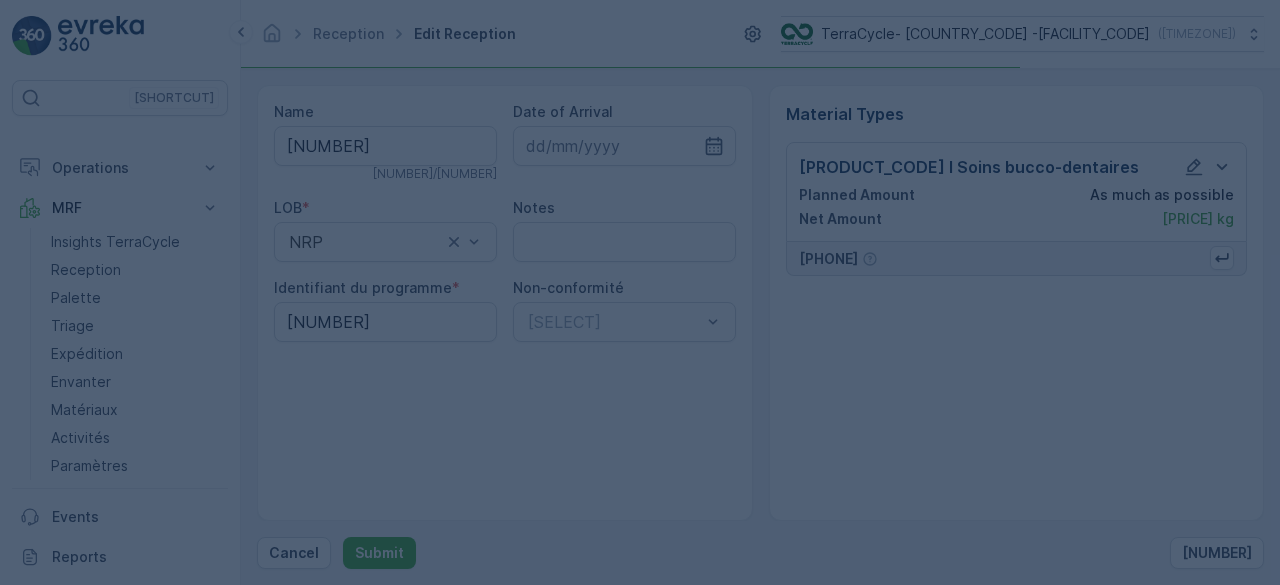 scroll, scrollTop: 0, scrollLeft: 0, axis: both 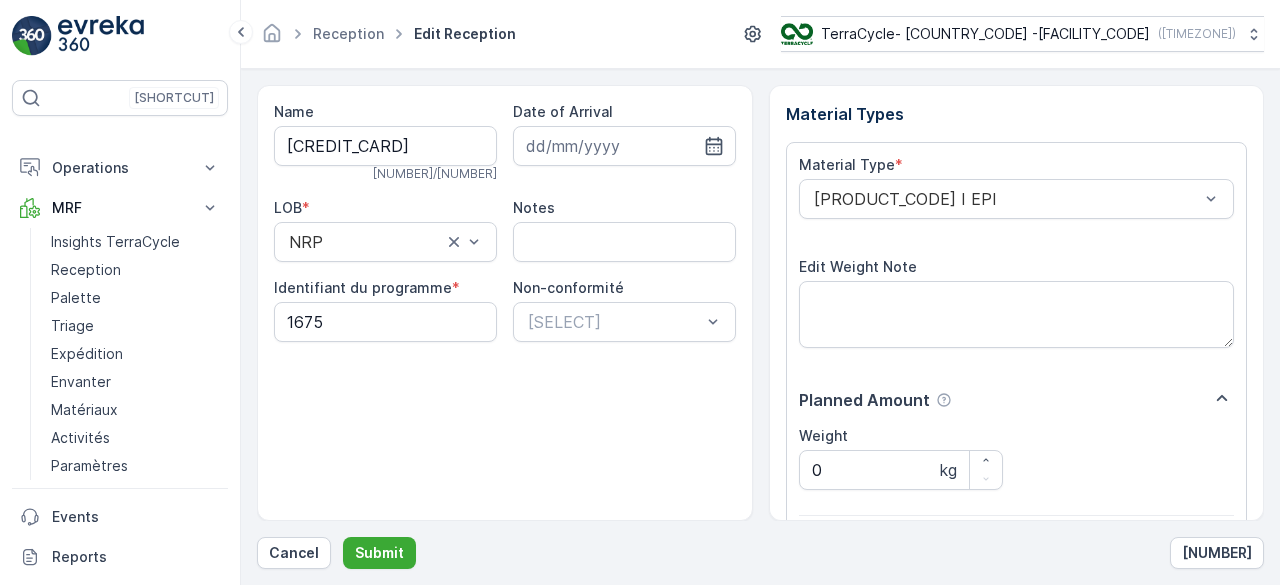 click on "Submit" at bounding box center (379, 553) 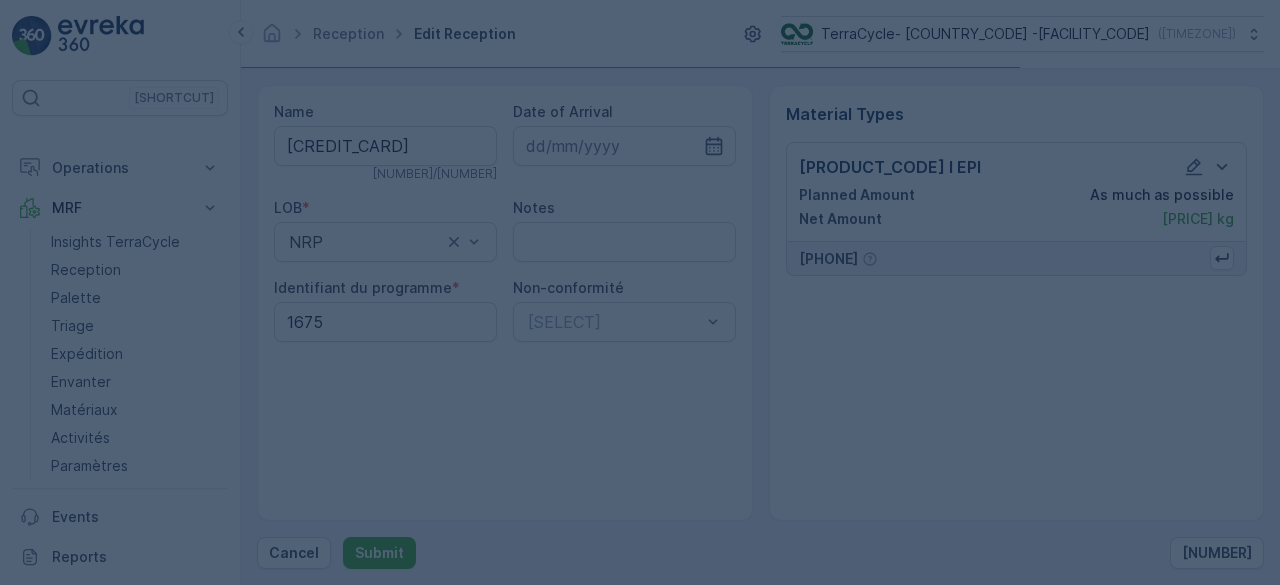 scroll, scrollTop: 0, scrollLeft: 0, axis: both 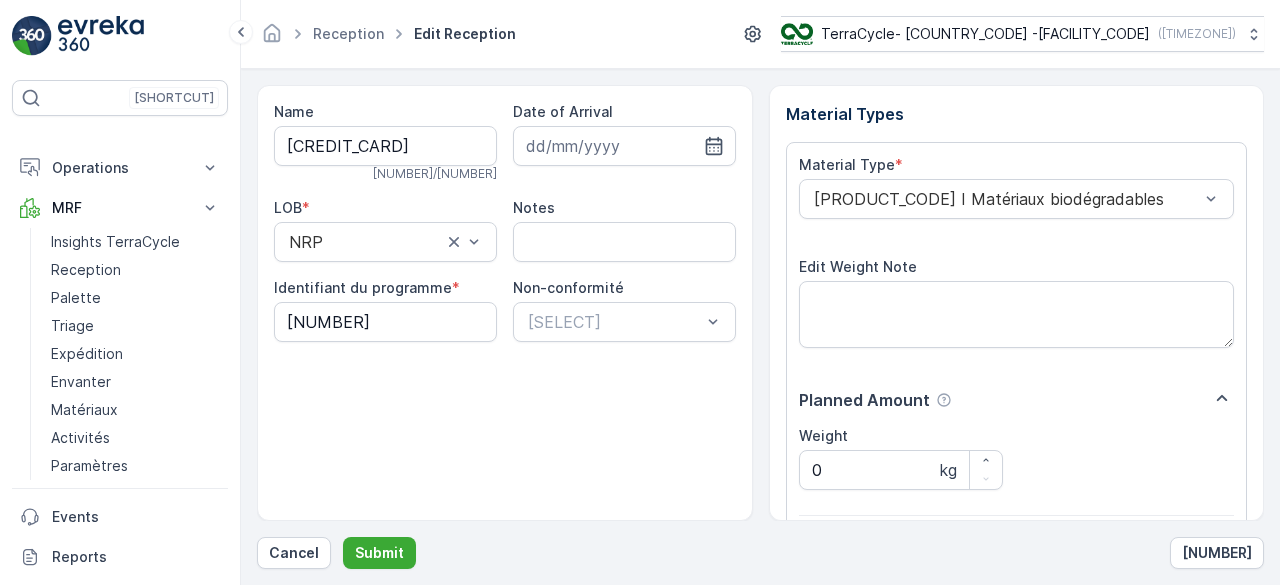 click on "Submit" at bounding box center [379, 553] 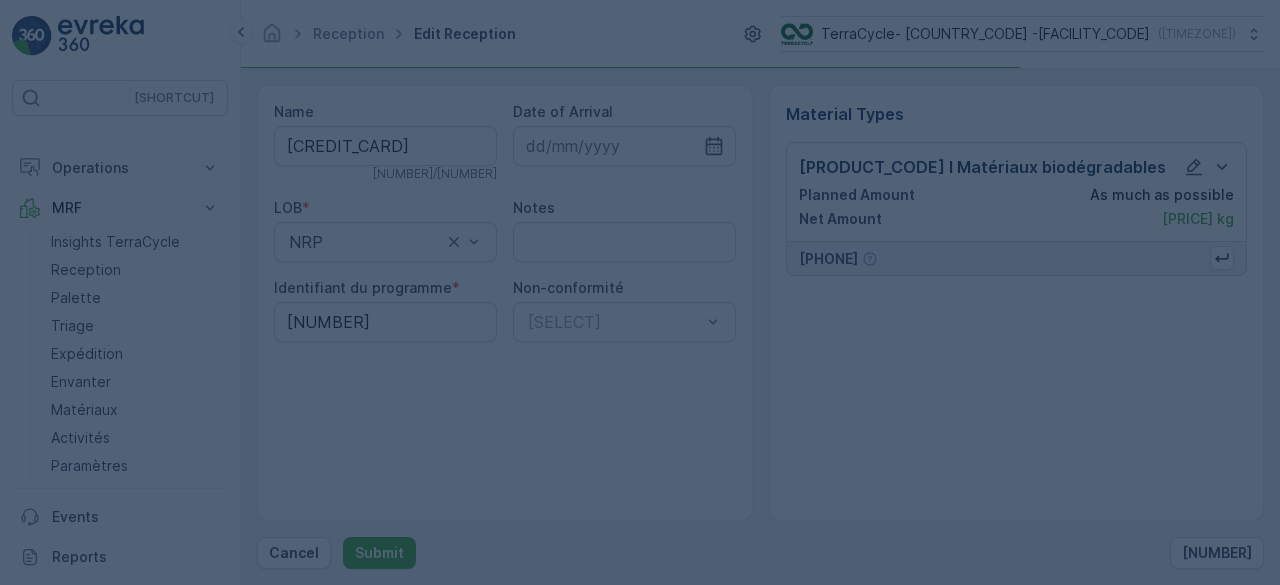 scroll, scrollTop: 0, scrollLeft: 0, axis: both 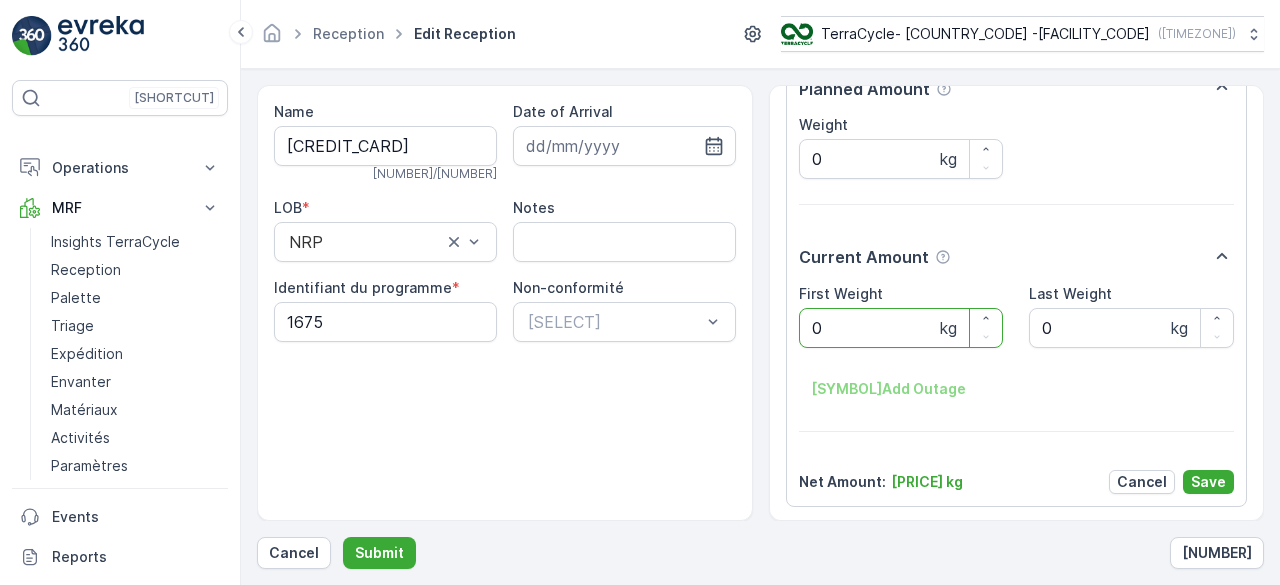 click on "Submit" at bounding box center [379, 553] 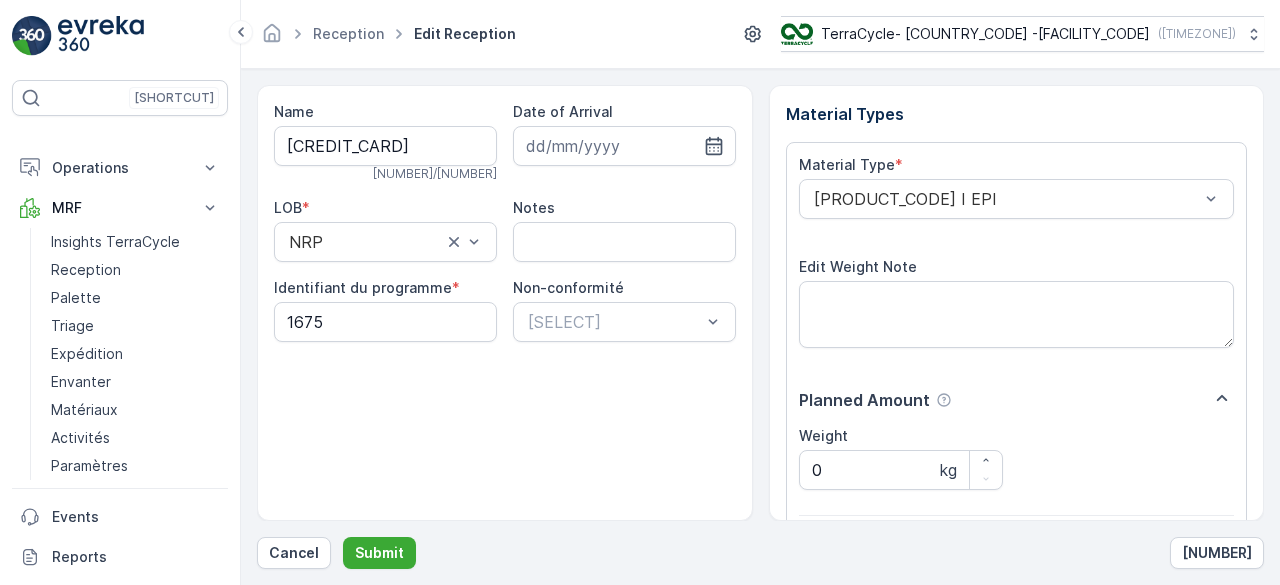 click on "Submit" at bounding box center [379, 553] 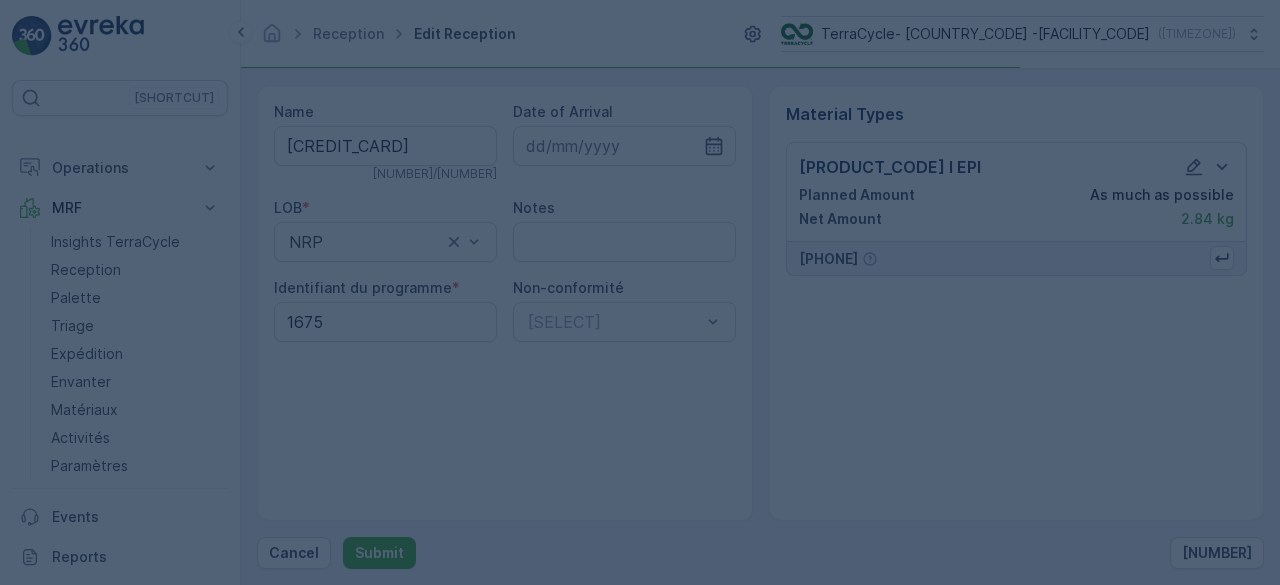 scroll, scrollTop: 0, scrollLeft: 0, axis: both 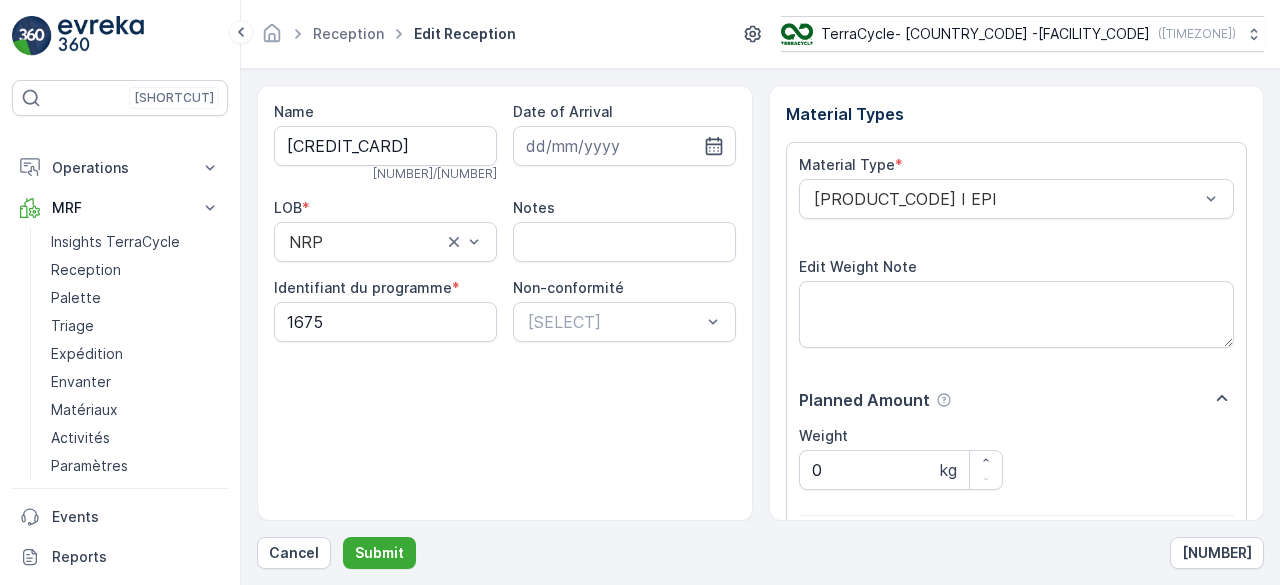 click on "Submit" at bounding box center (379, 553) 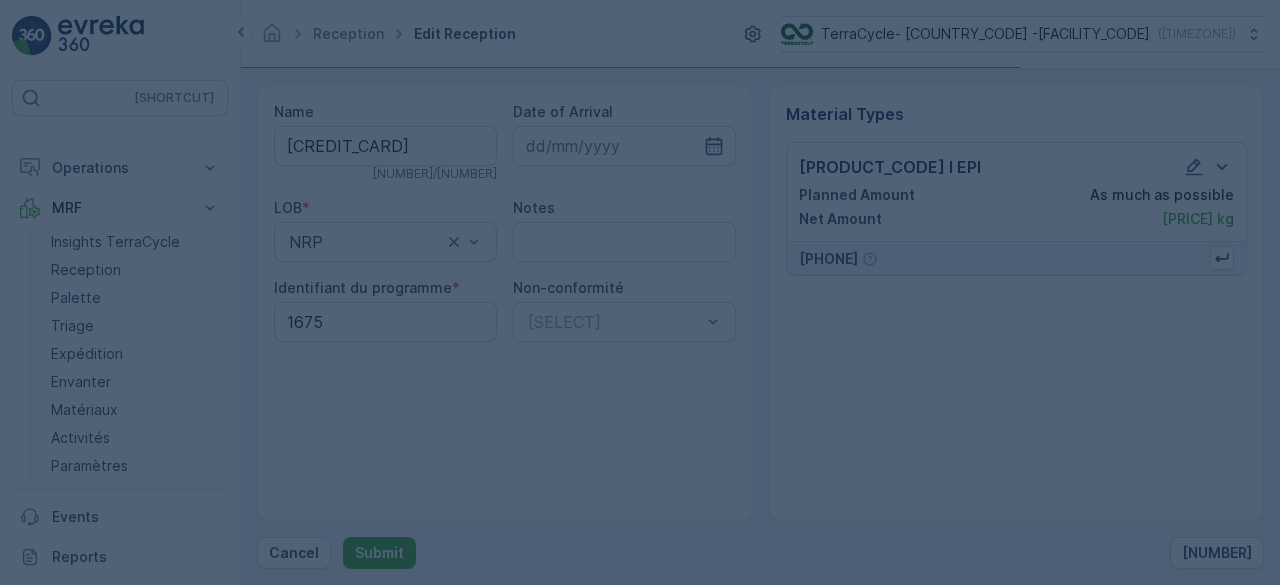 scroll, scrollTop: 0, scrollLeft: 0, axis: both 